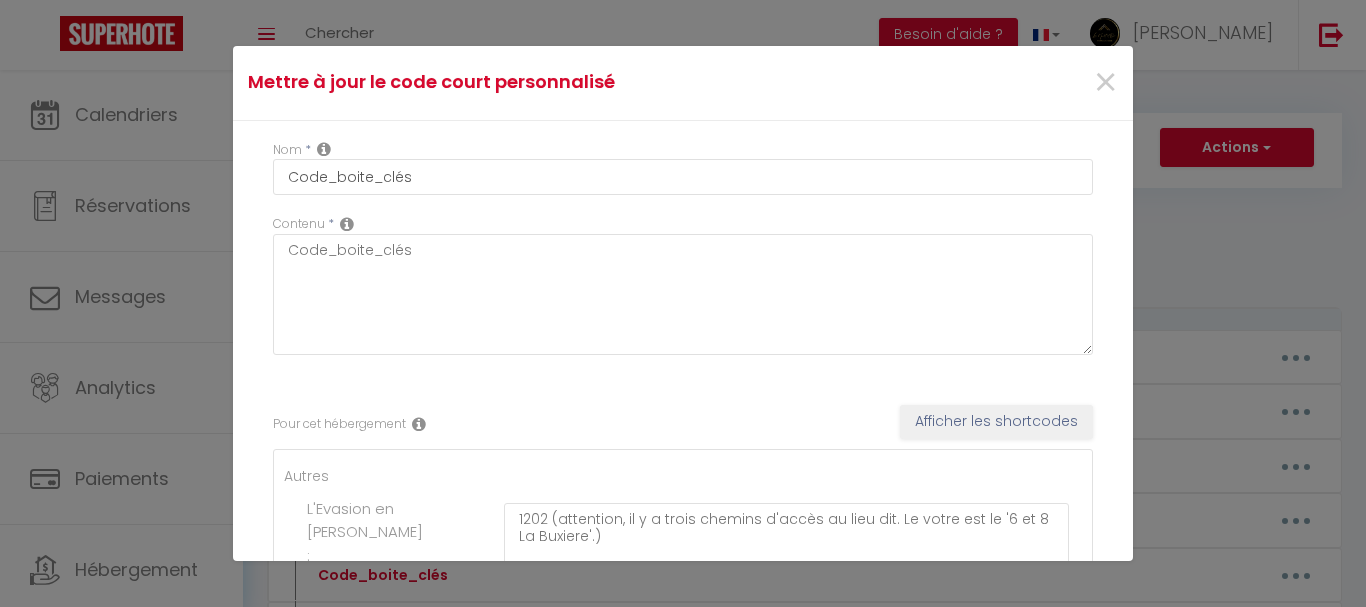 scroll, scrollTop: 222, scrollLeft: 0, axis: vertical 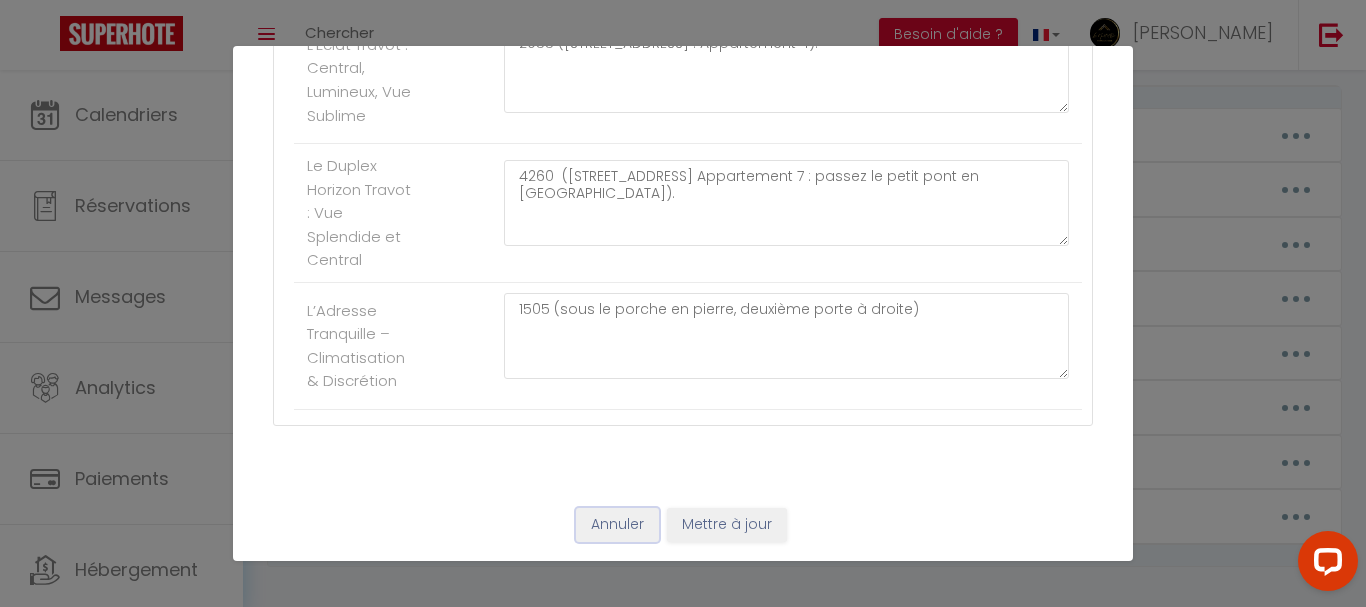 click on "Annuler" at bounding box center [617, 525] 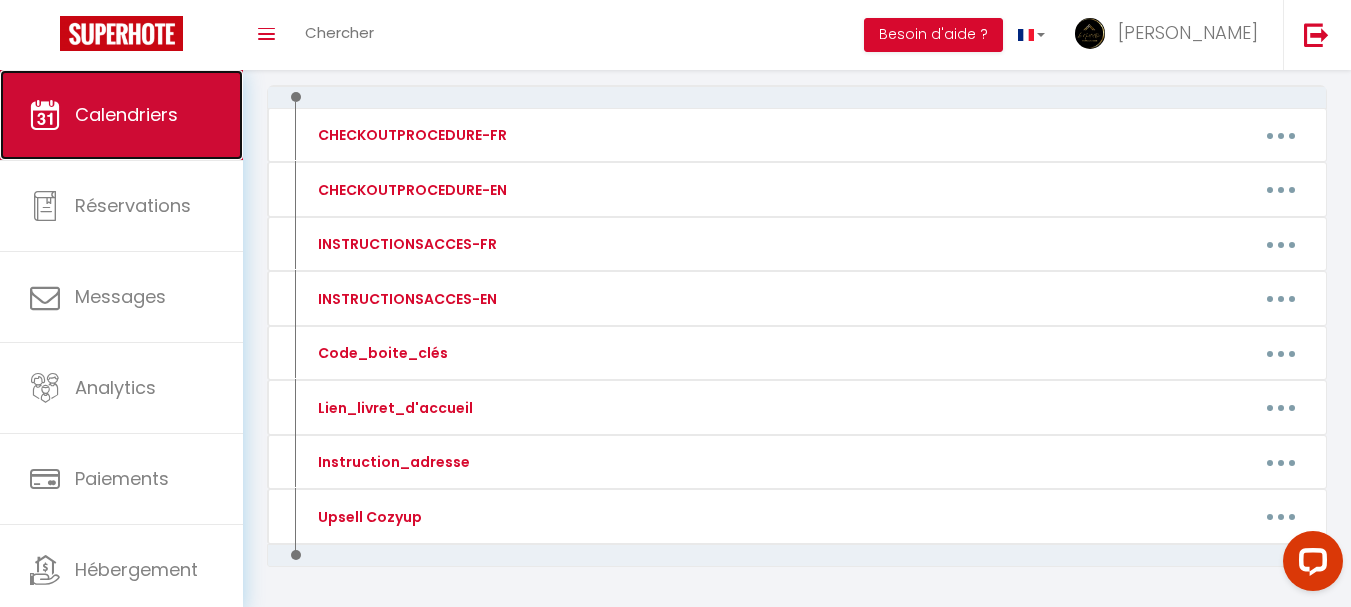 click on "Calendriers" at bounding box center (126, 114) 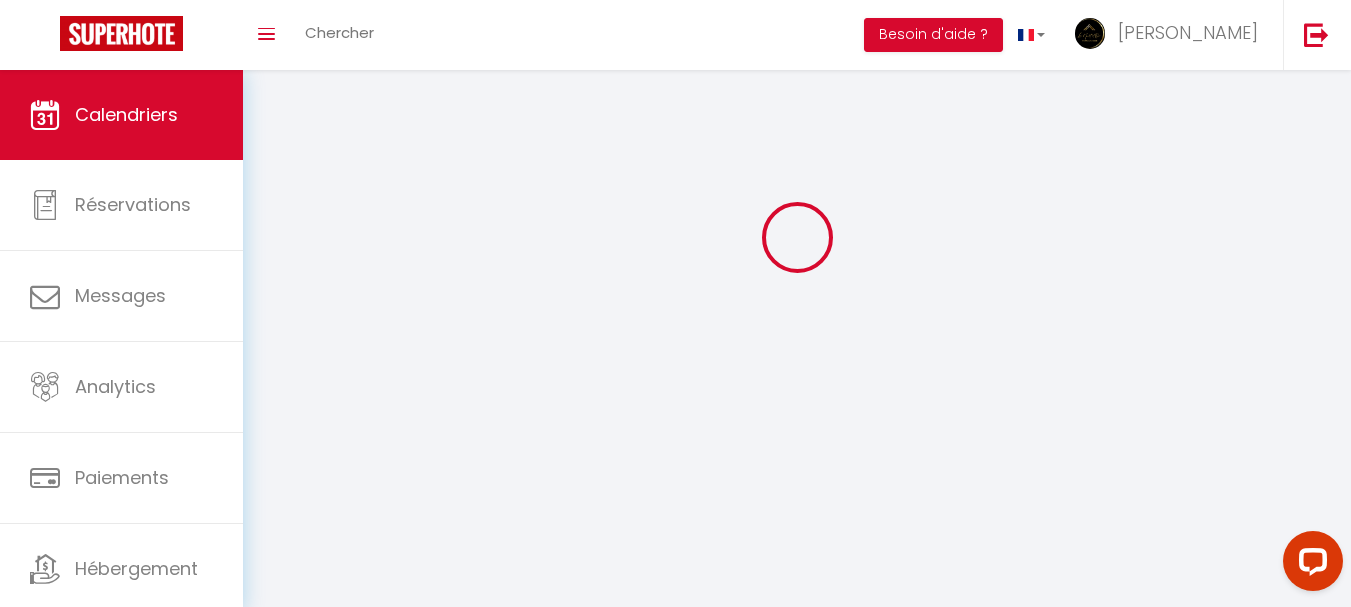 scroll, scrollTop: 0, scrollLeft: 0, axis: both 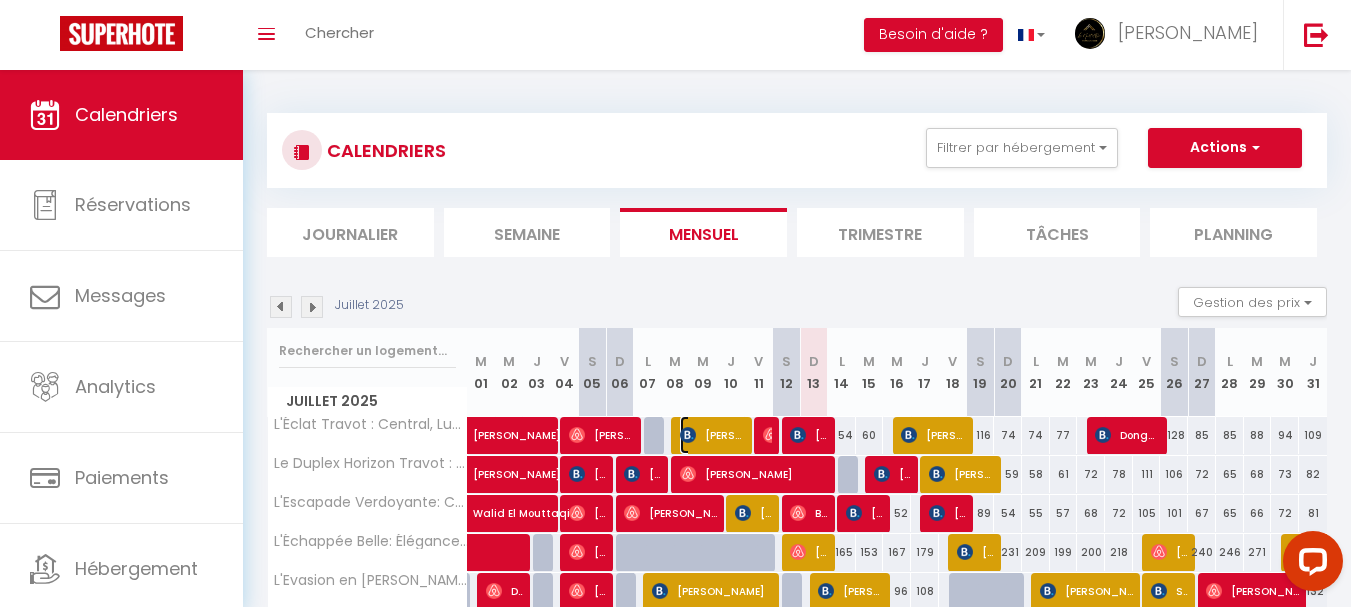 drag, startPoint x: 708, startPoint y: 441, endPoint x: 554, endPoint y: 407, distance: 157.70859 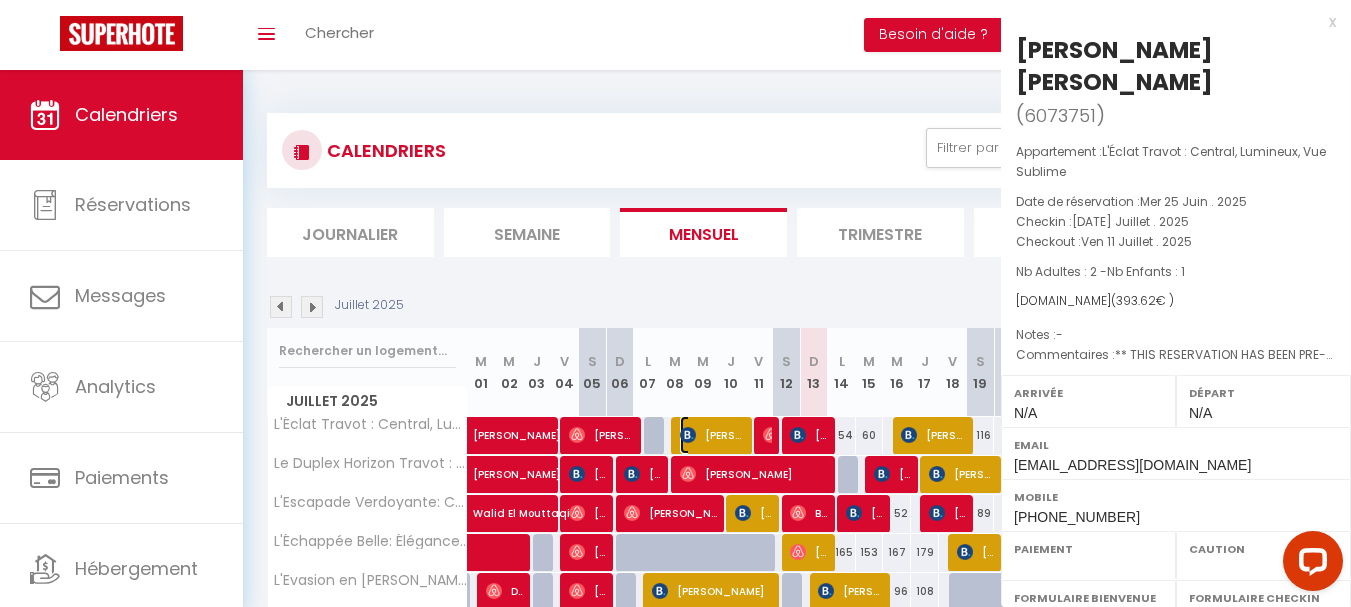 select on "OK" 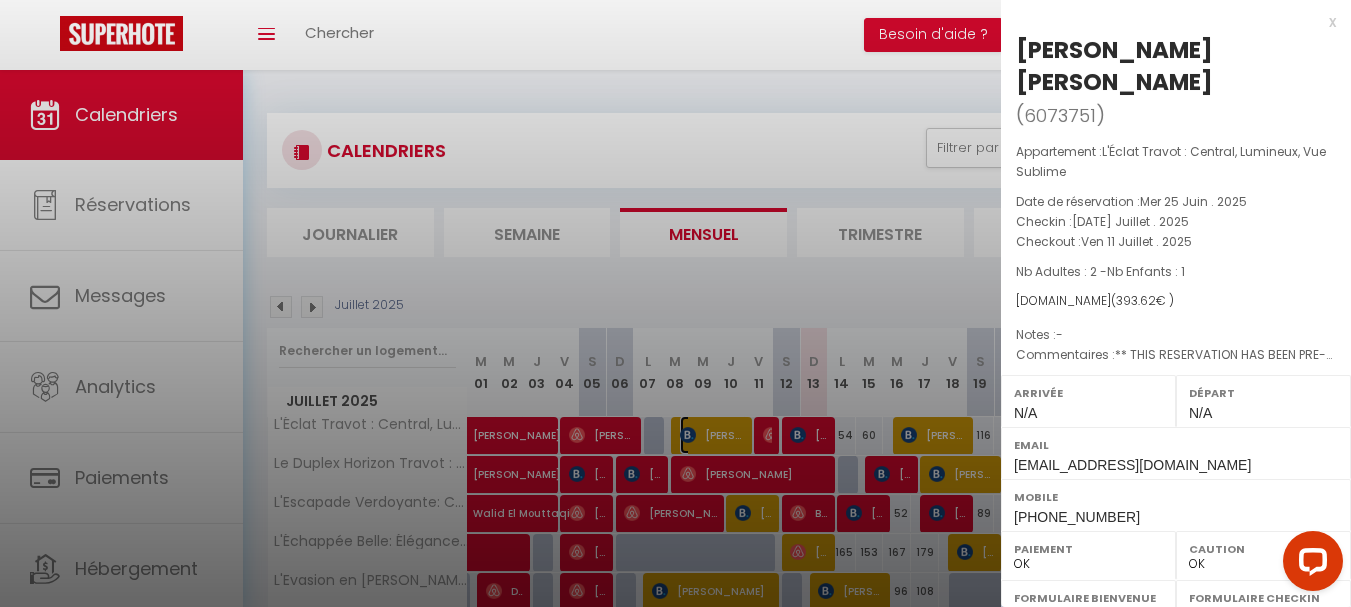 select on "46993" 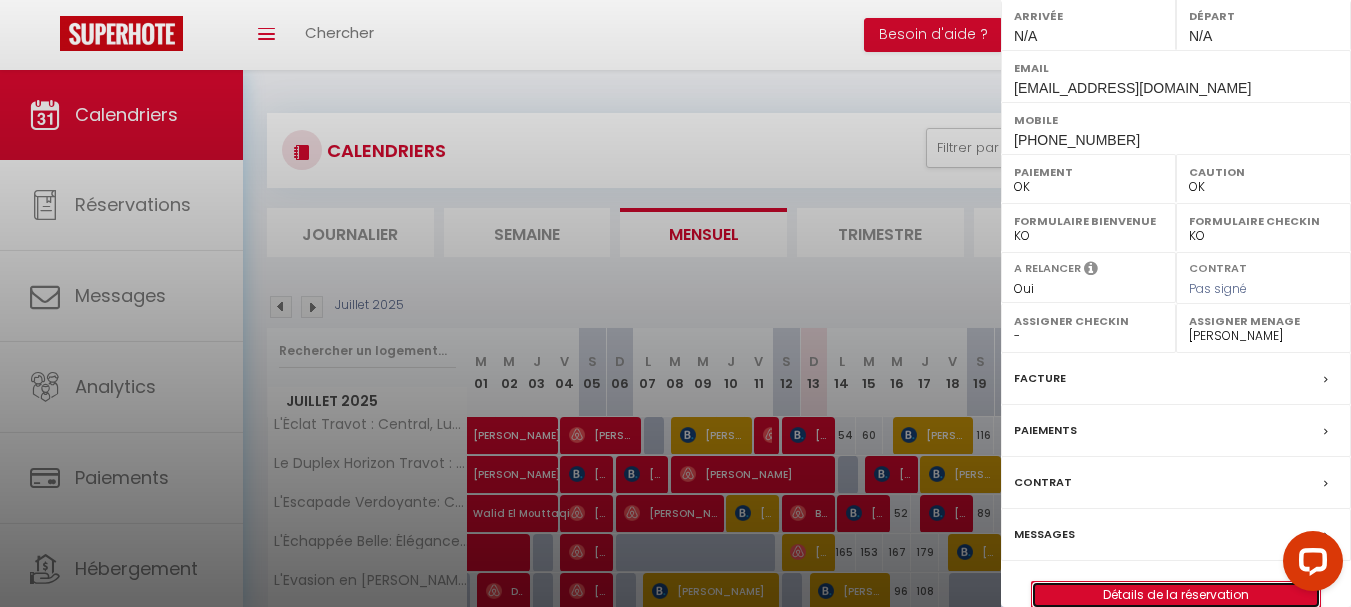 click on "Détails de la réservation" at bounding box center [1176, 595] 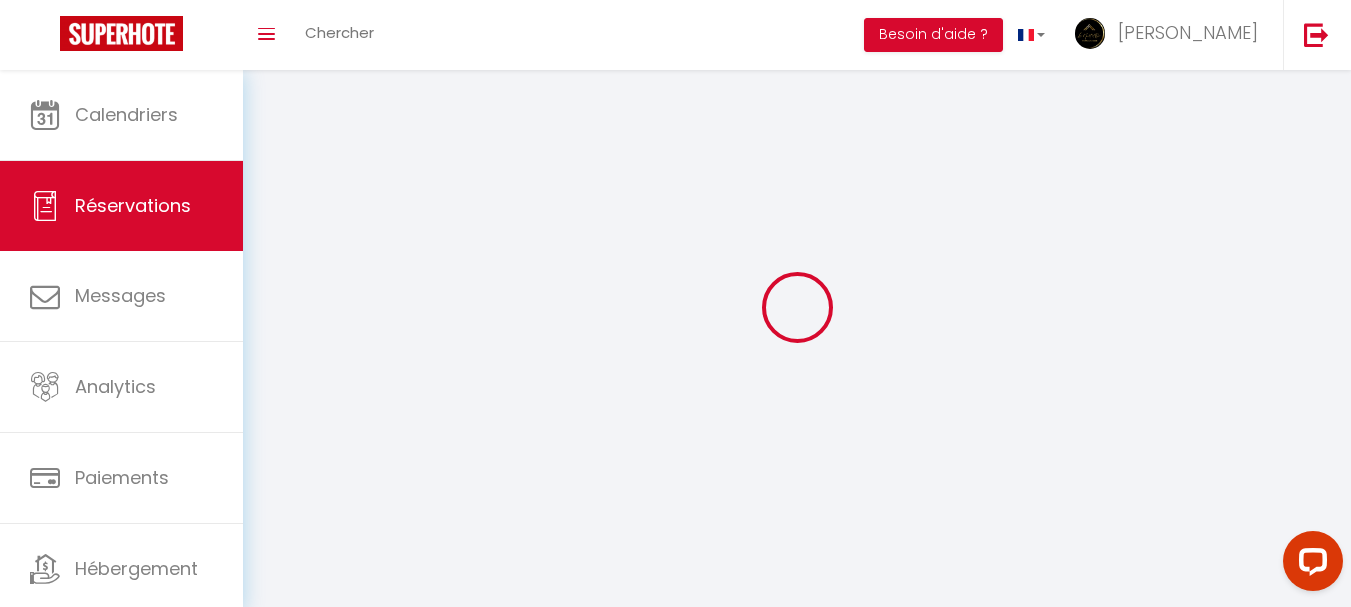 select 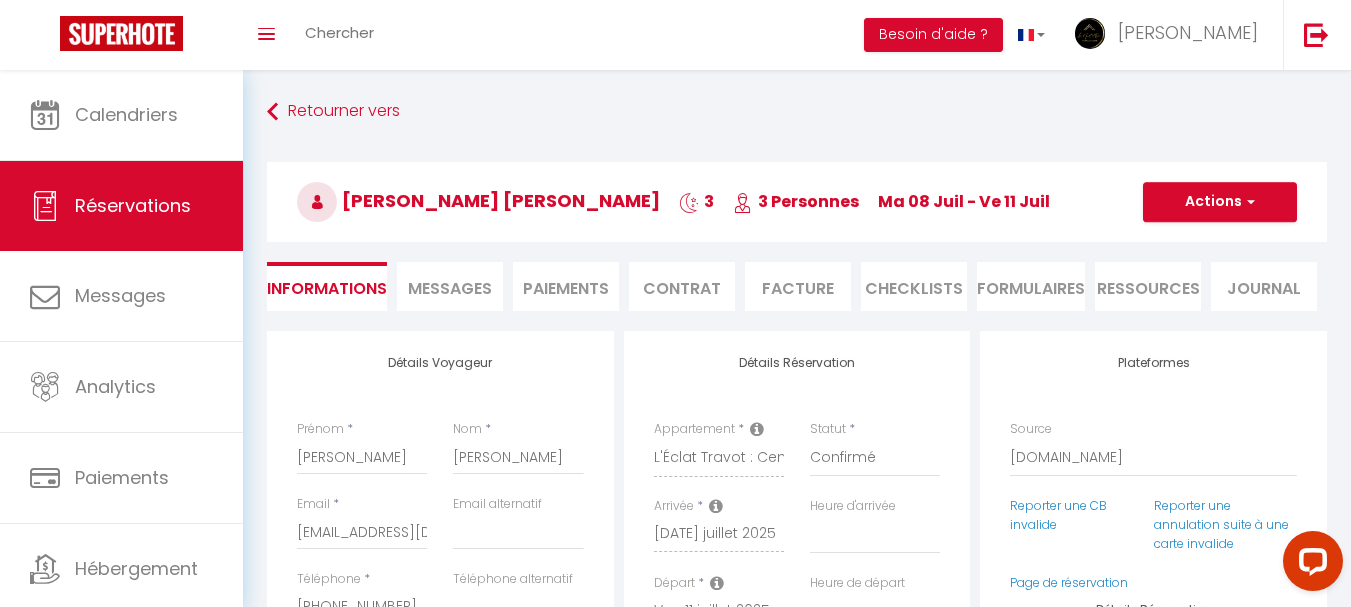 type on "42" 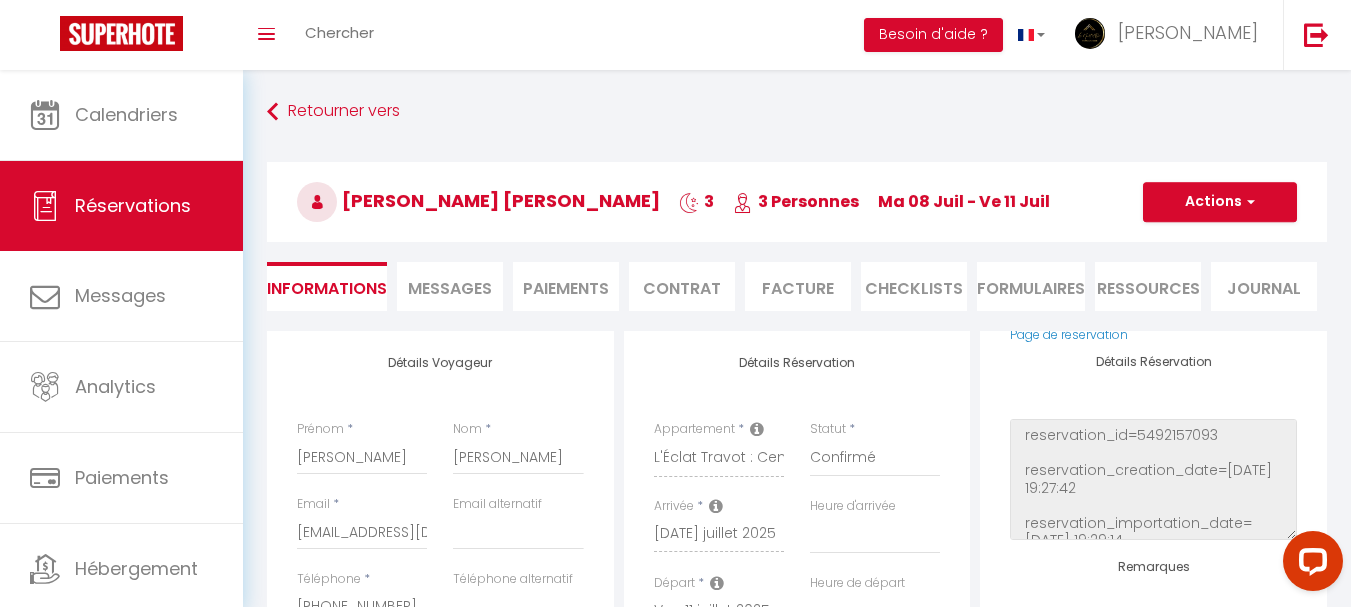 scroll, scrollTop: 256, scrollLeft: 0, axis: vertical 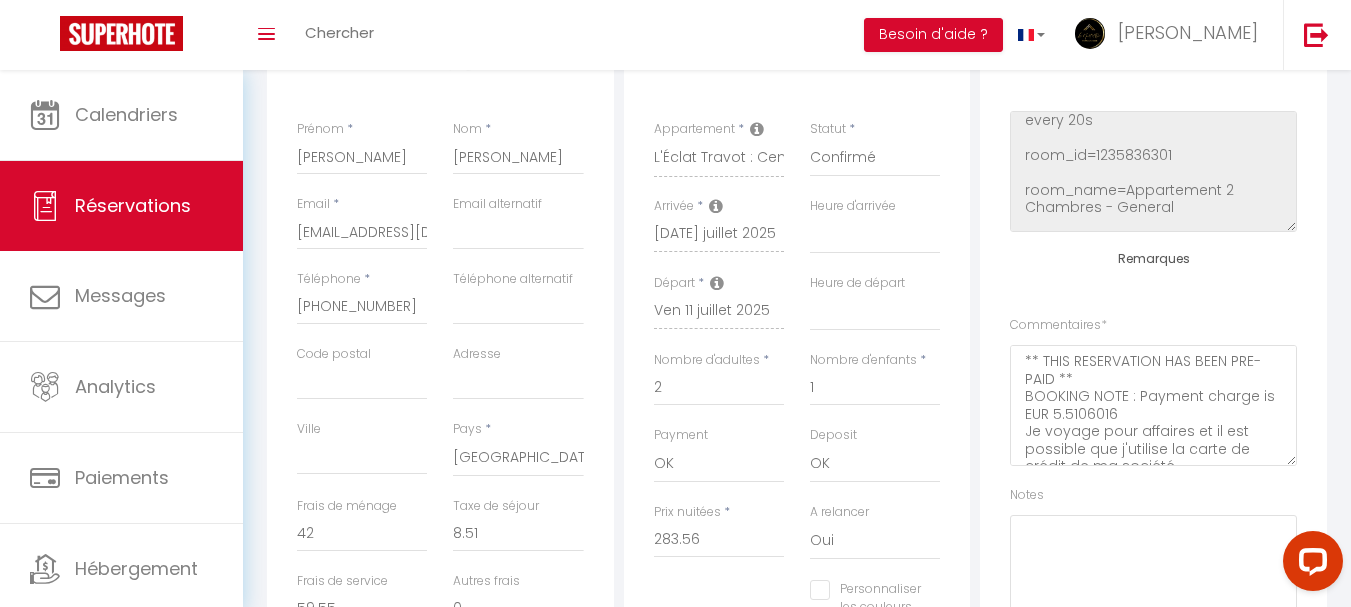 select 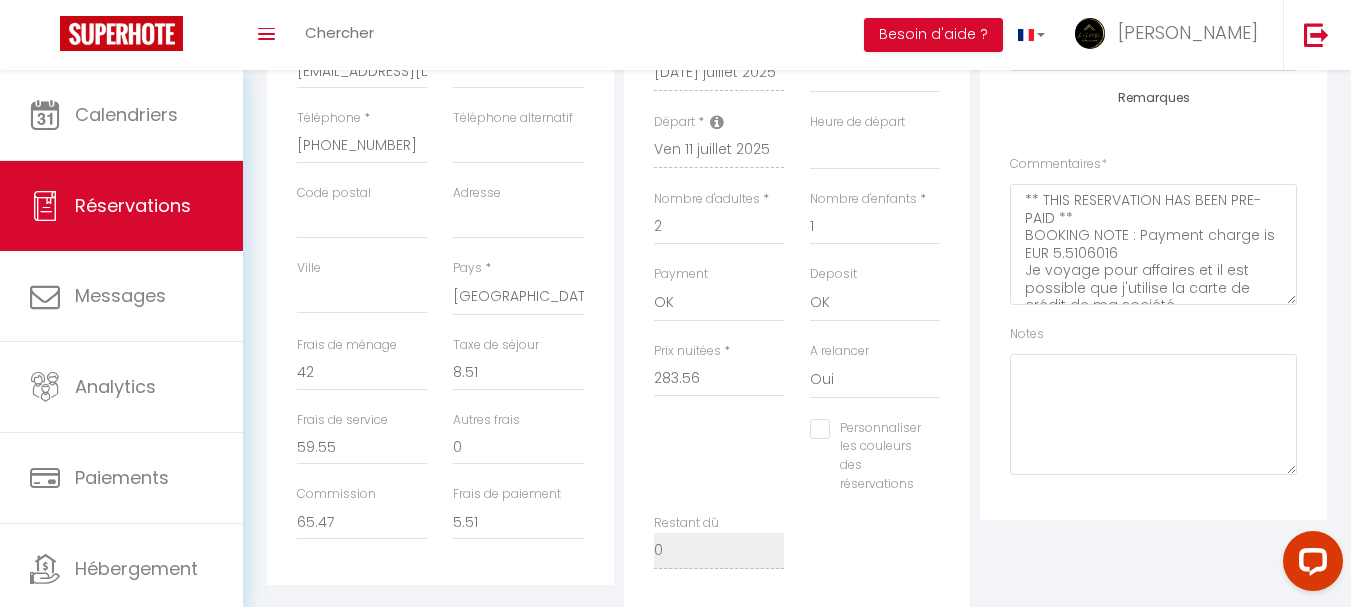 scroll, scrollTop: 400, scrollLeft: 0, axis: vertical 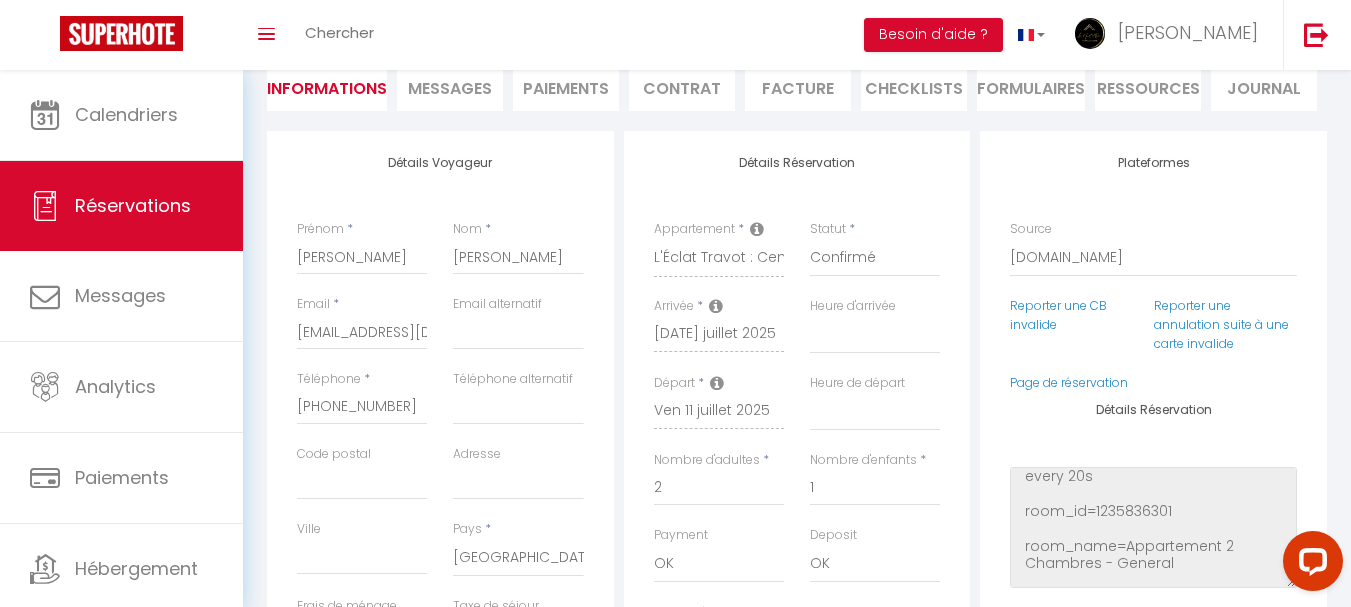 click on "Facture" at bounding box center [798, 86] 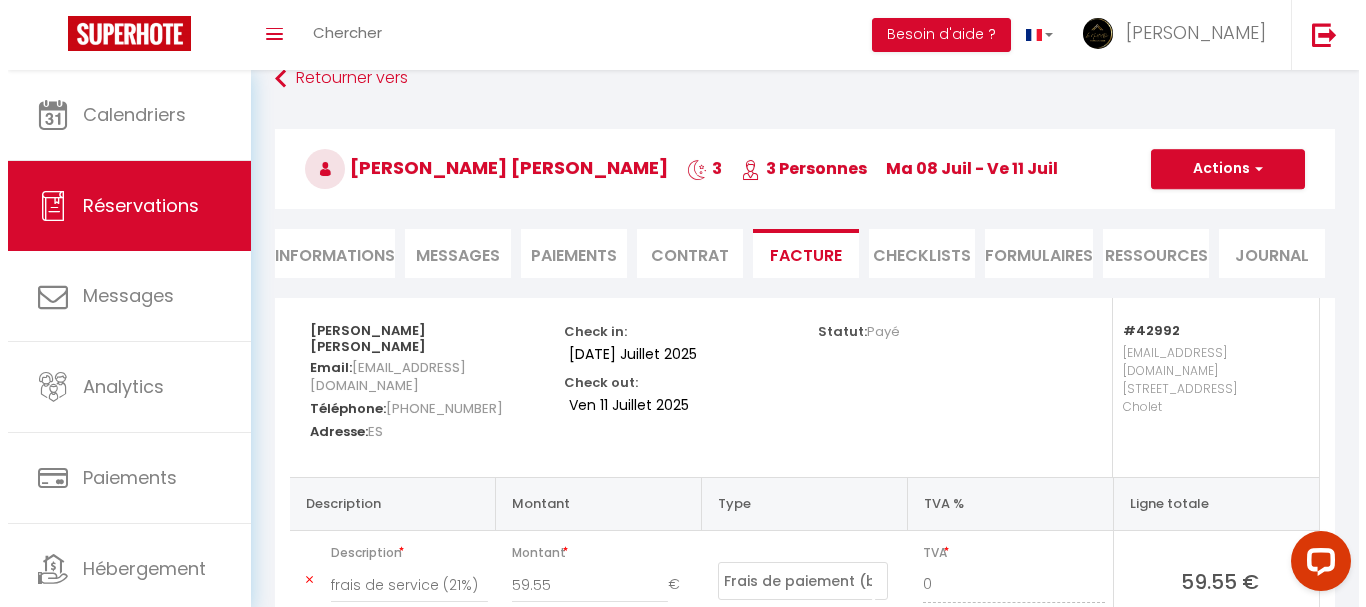 scroll, scrollTop: 0, scrollLeft: 0, axis: both 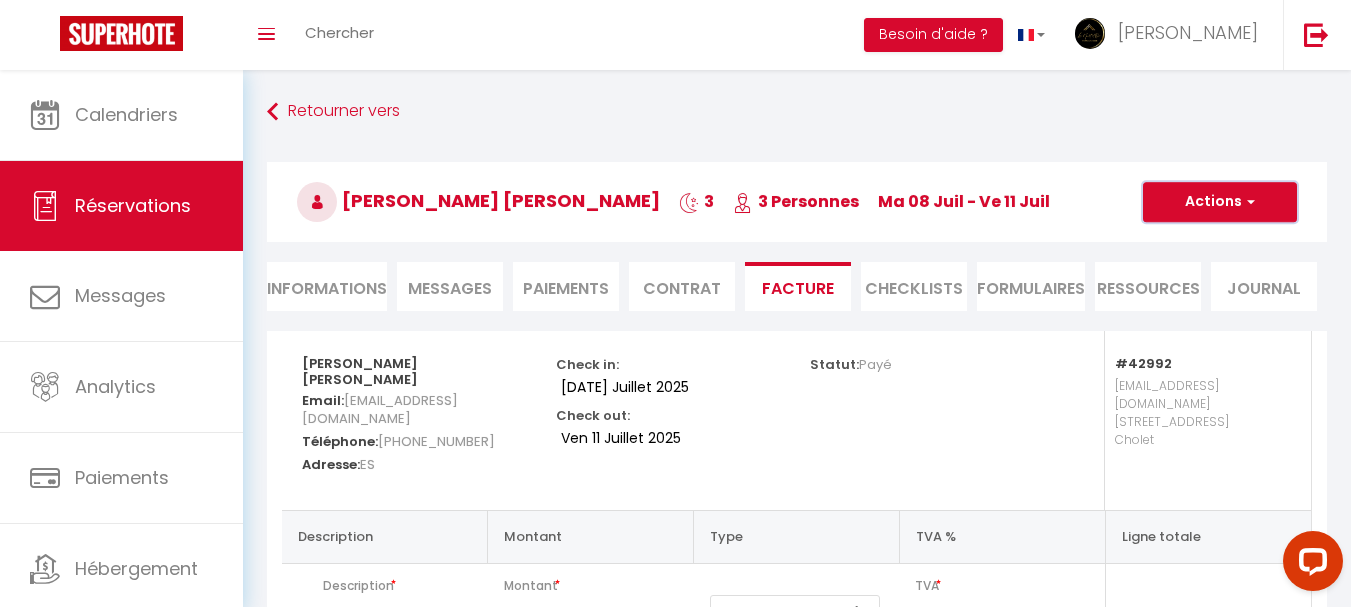 click on "Actions" at bounding box center [1220, 202] 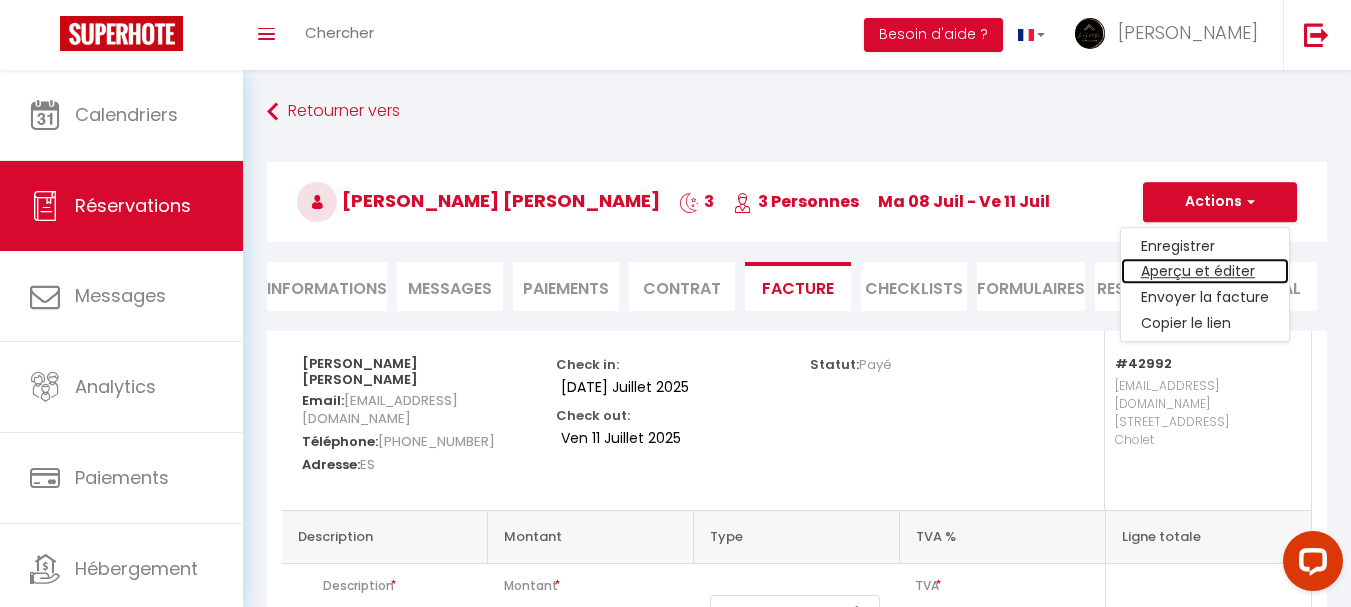 click on "Aperçu et éditer" at bounding box center [1205, 272] 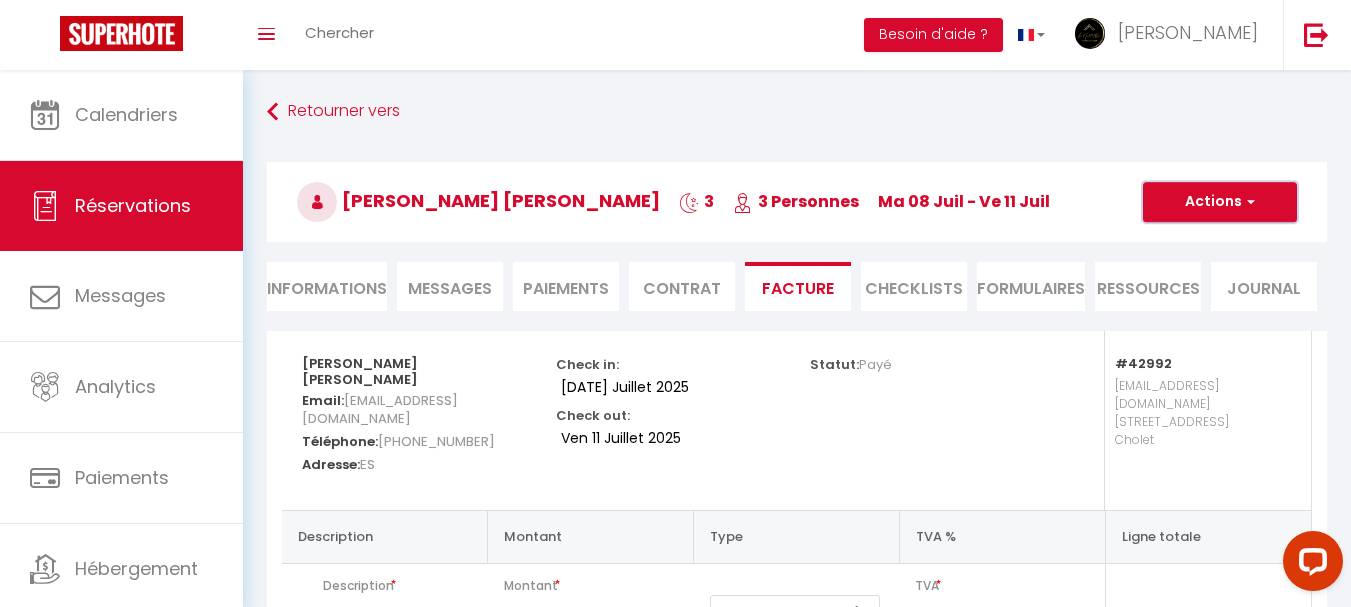 click on "Actions" at bounding box center (1220, 202) 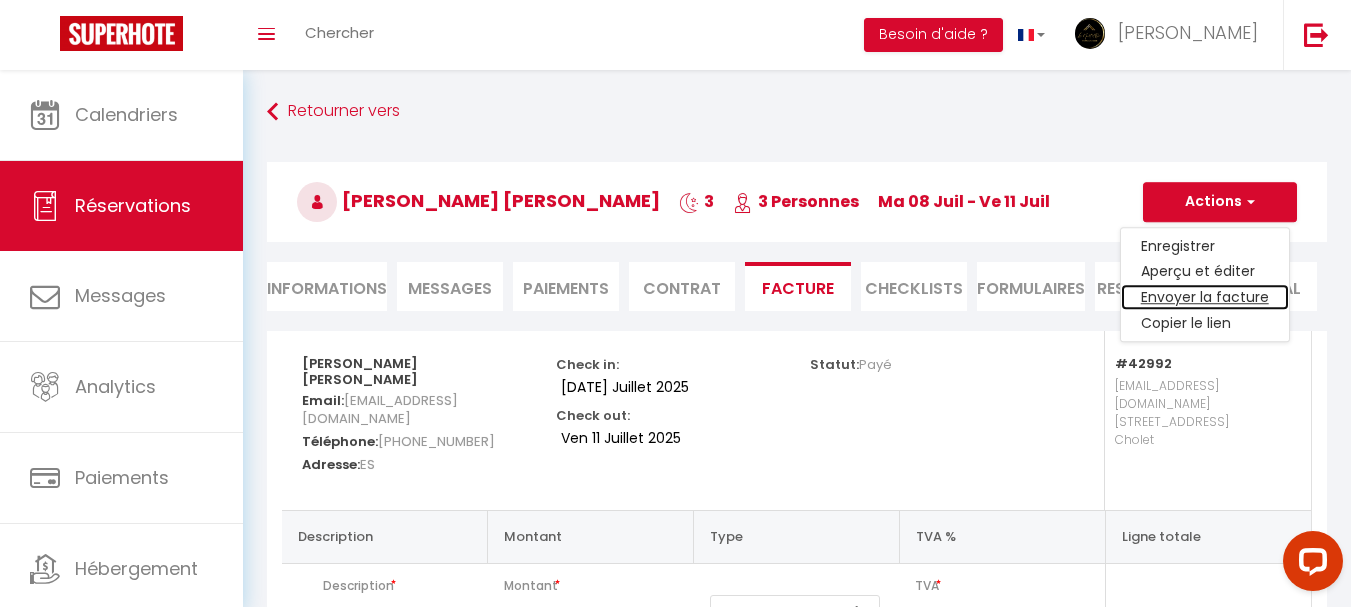 click on "Envoyer la facture" at bounding box center [1205, 298] 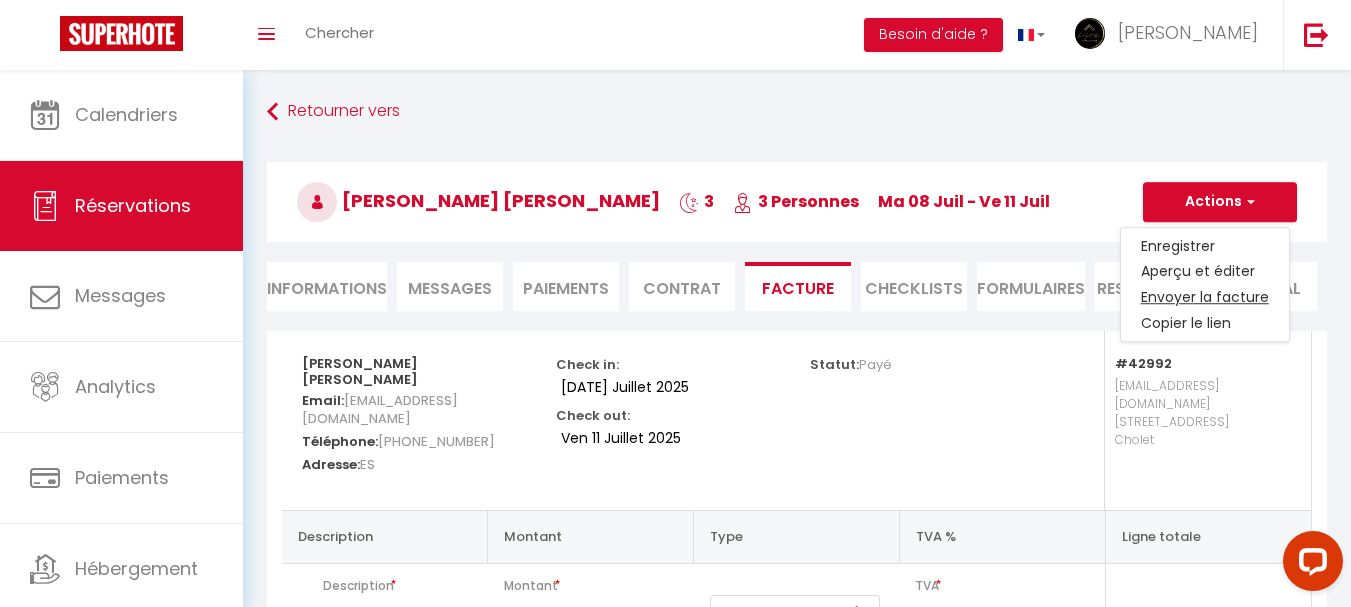 type on "[EMAIL_ADDRESS][DOMAIN_NAME]" 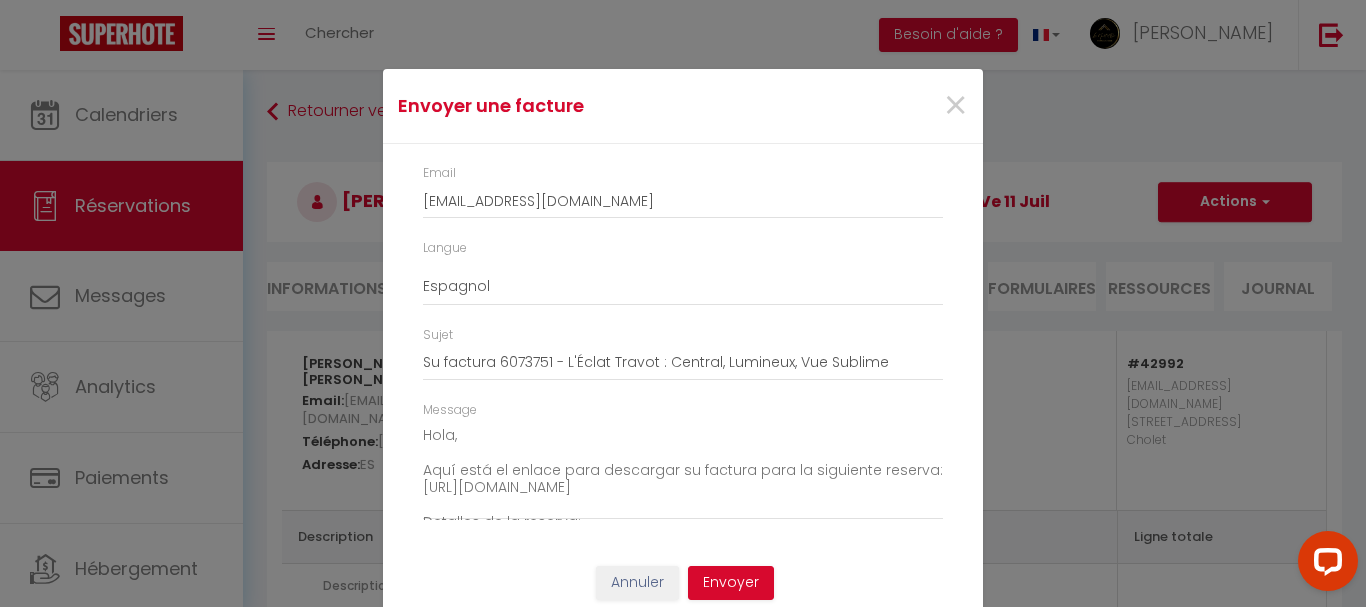 scroll, scrollTop: 42, scrollLeft: 0, axis: vertical 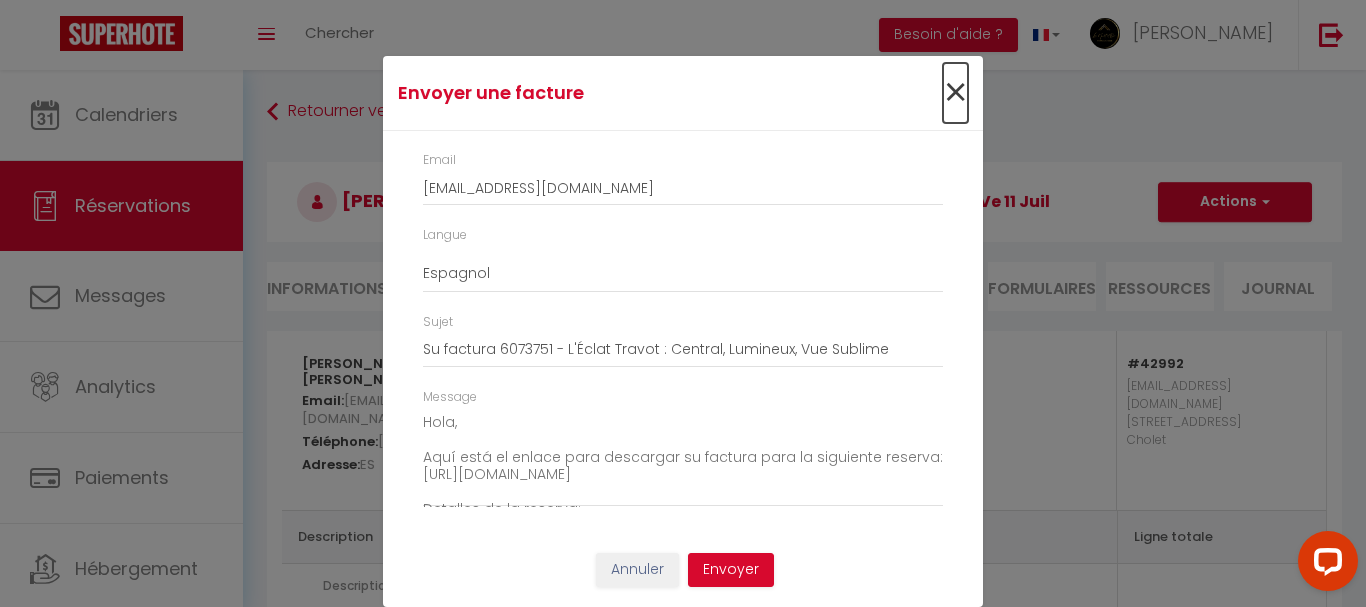 click on "×" at bounding box center [955, 93] 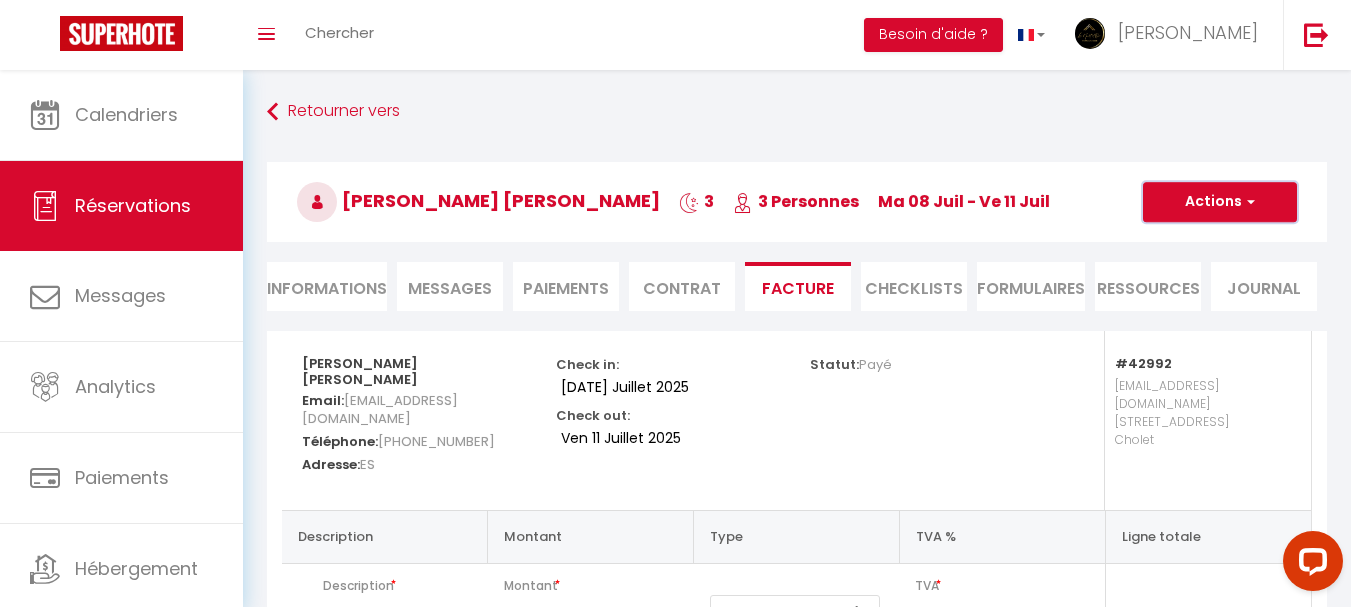 click on "Actions" at bounding box center [1220, 202] 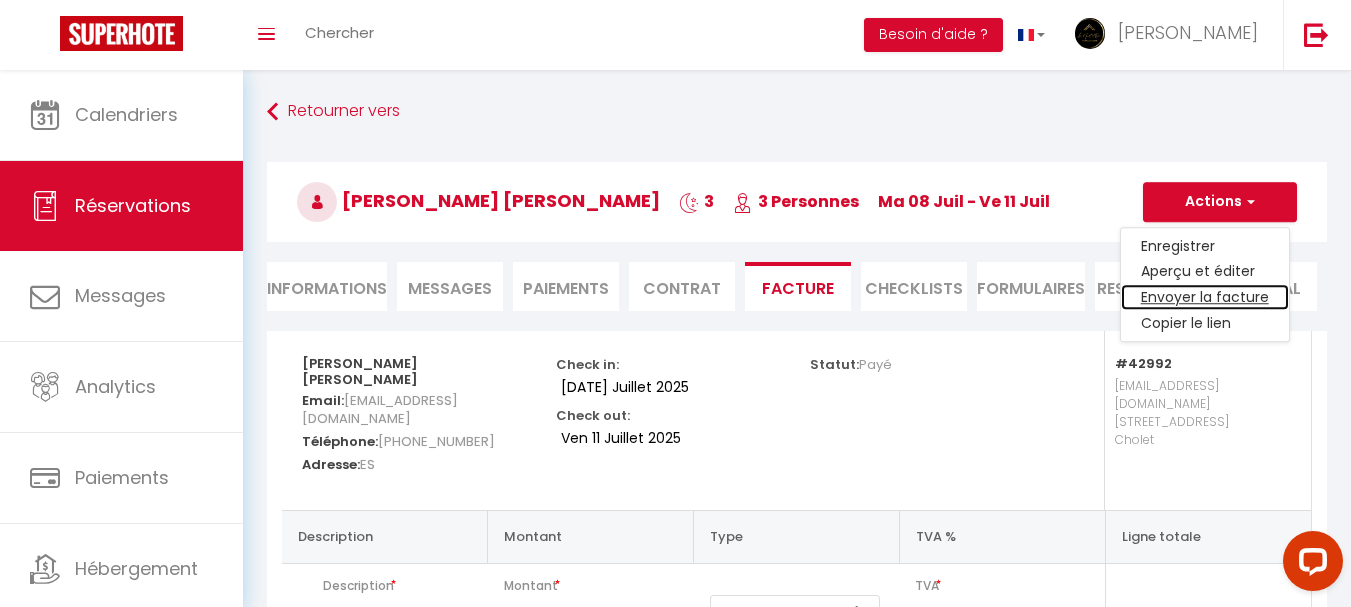 click on "Envoyer la facture" at bounding box center (1205, 298) 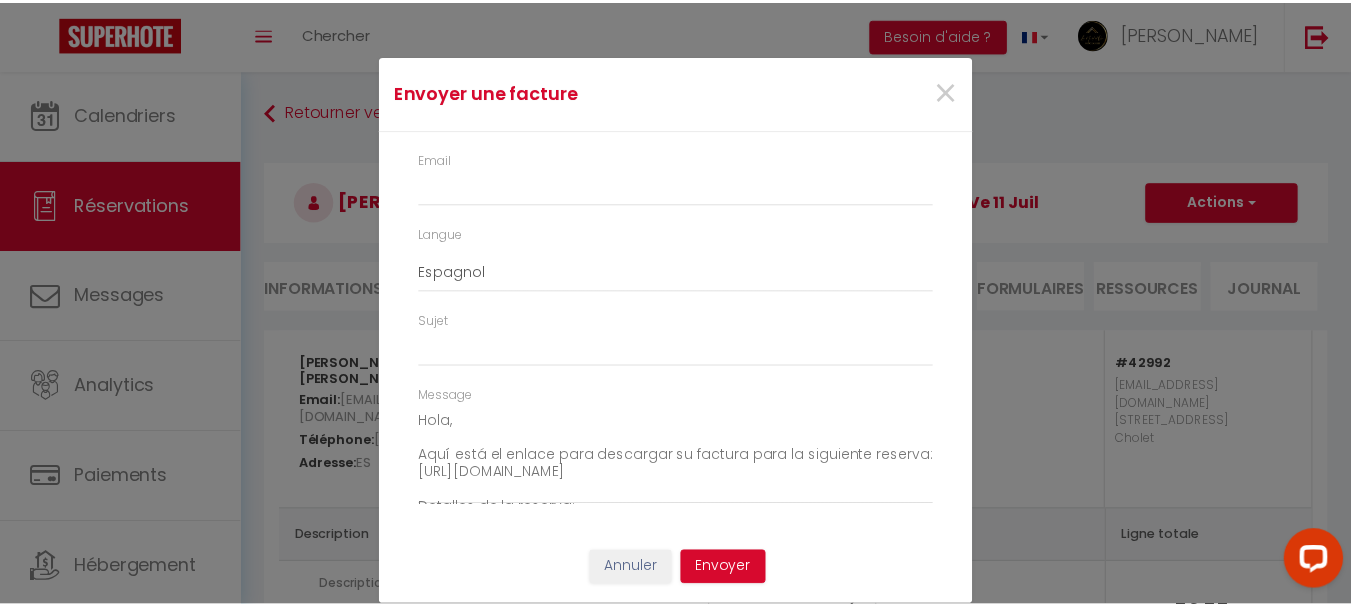 scroll, scrollTop: 0, scrollLeft: 0, axis: both 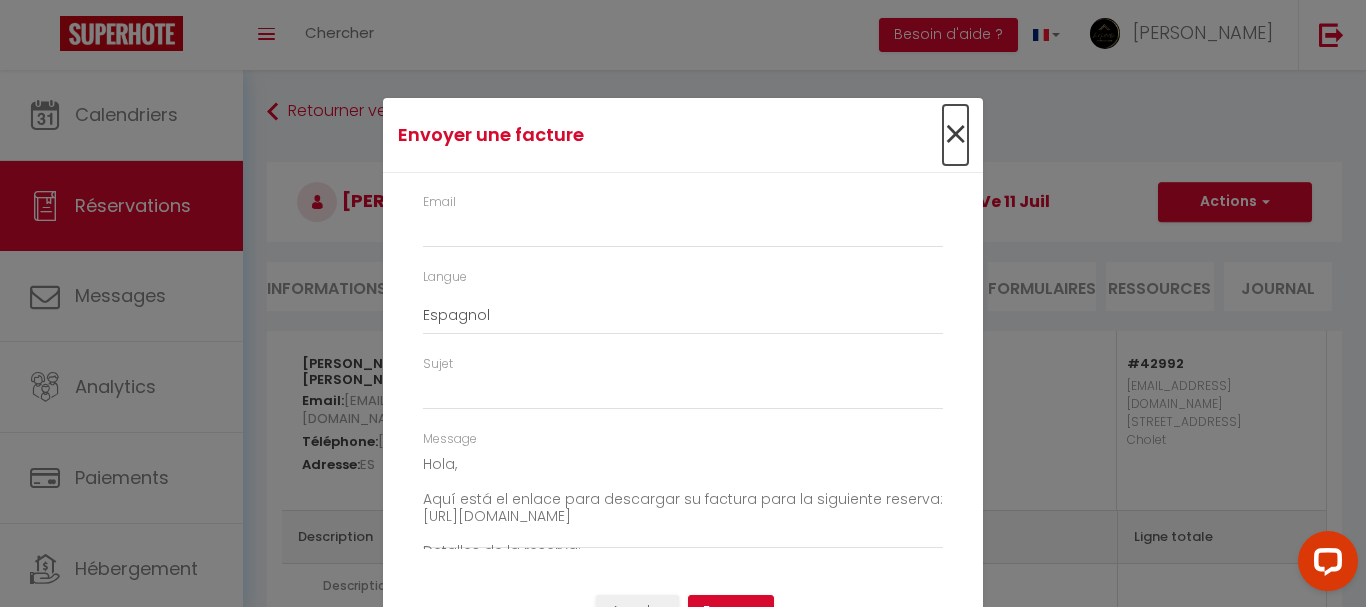 click on "×" at bounding box center [955, 135] 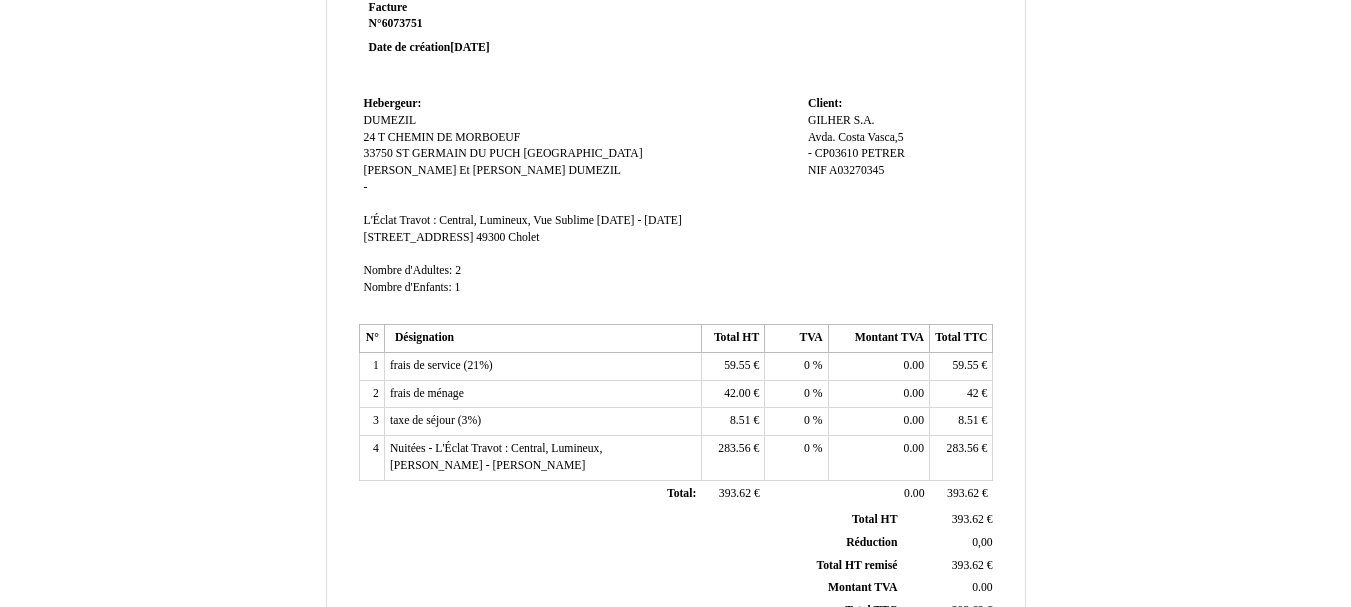 scroll, scrollTop: 0, scrollLeft: 0, axis: both 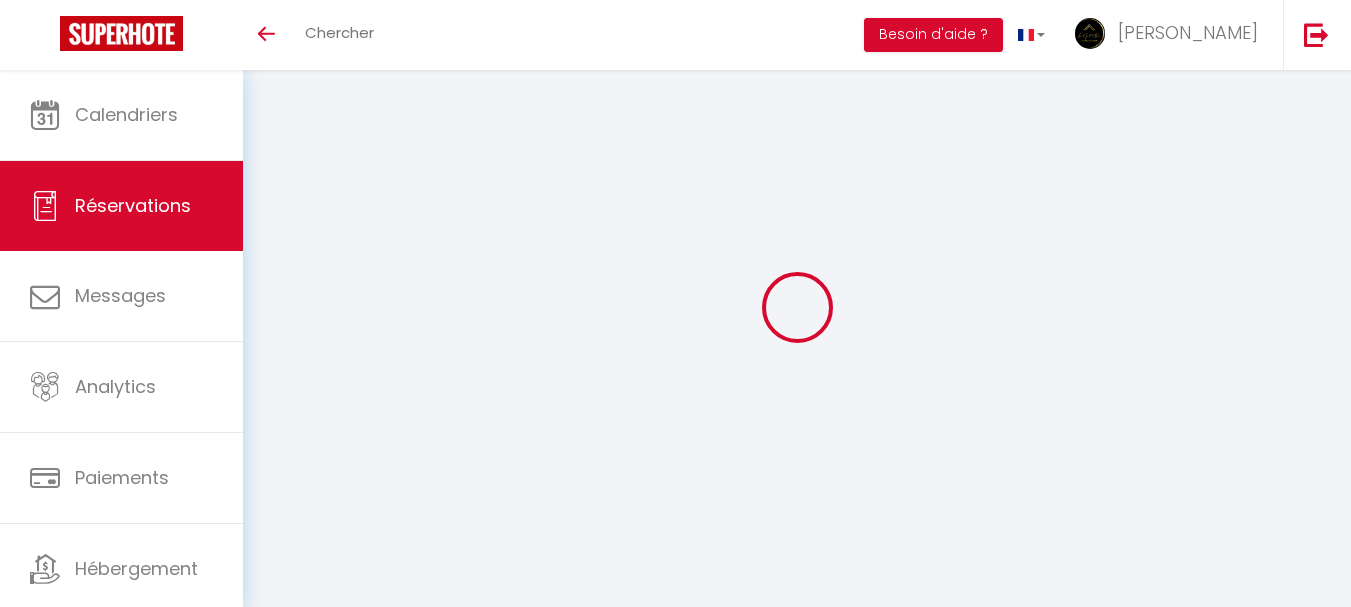 select on "service charge" 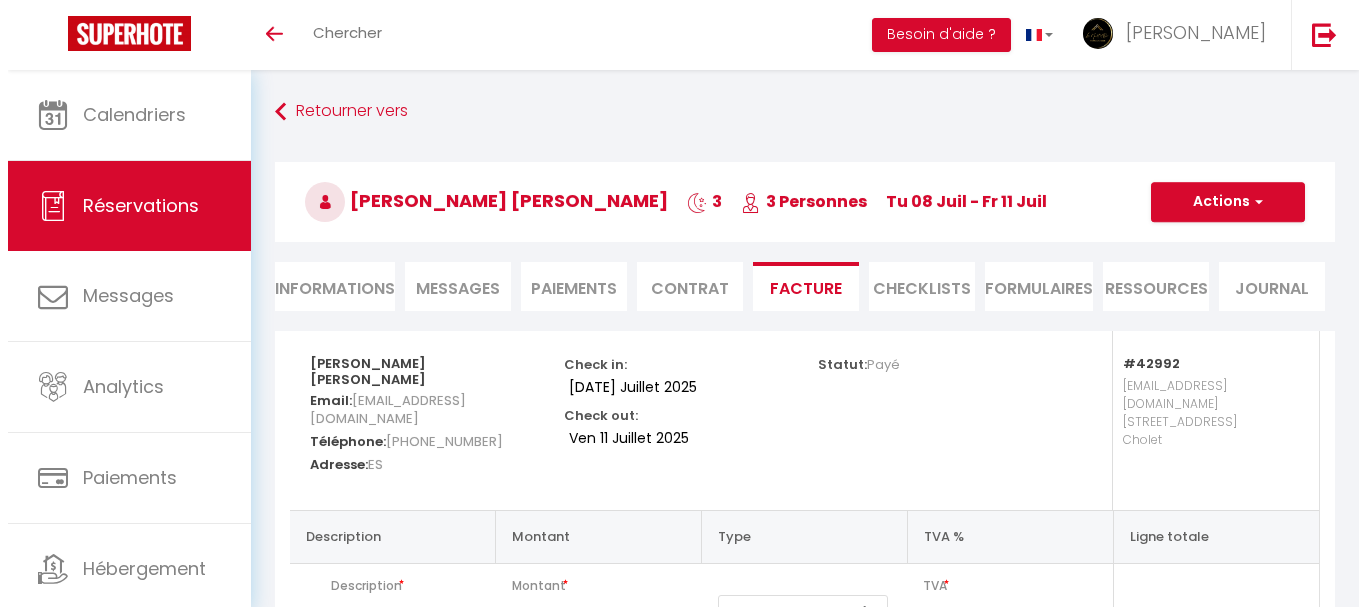 scroll, scrollTop: 0, scrollLeft: 0, axis: both 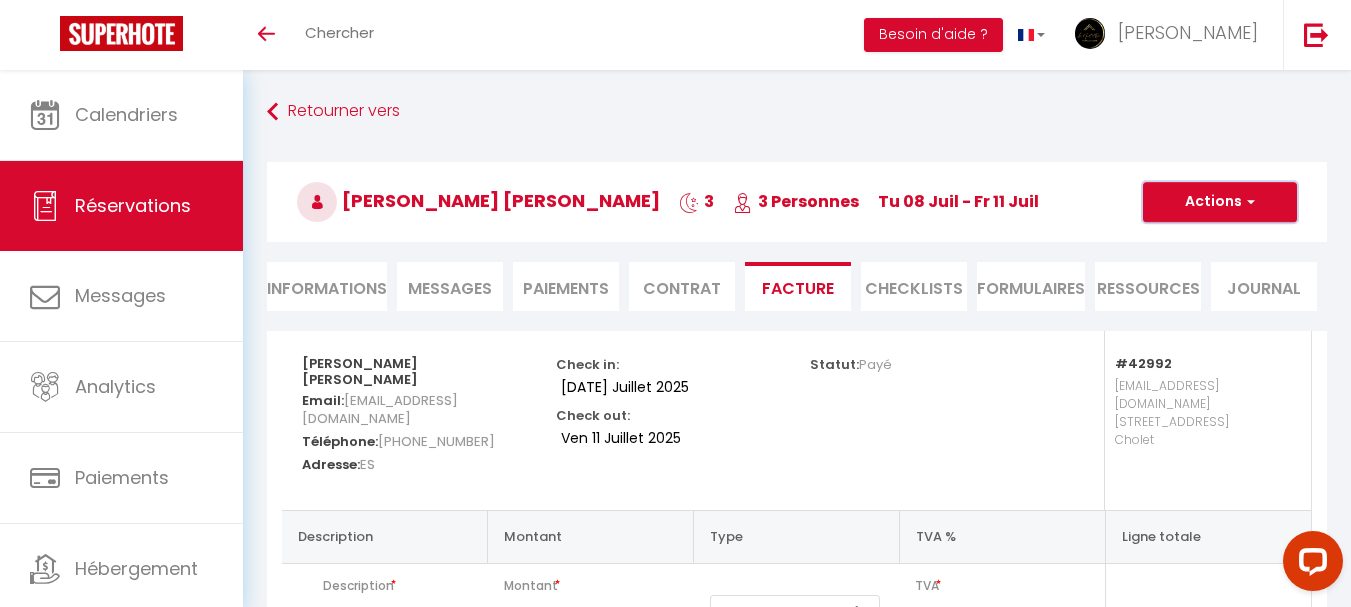click on "Actions" at bounding box center [1220, 202] 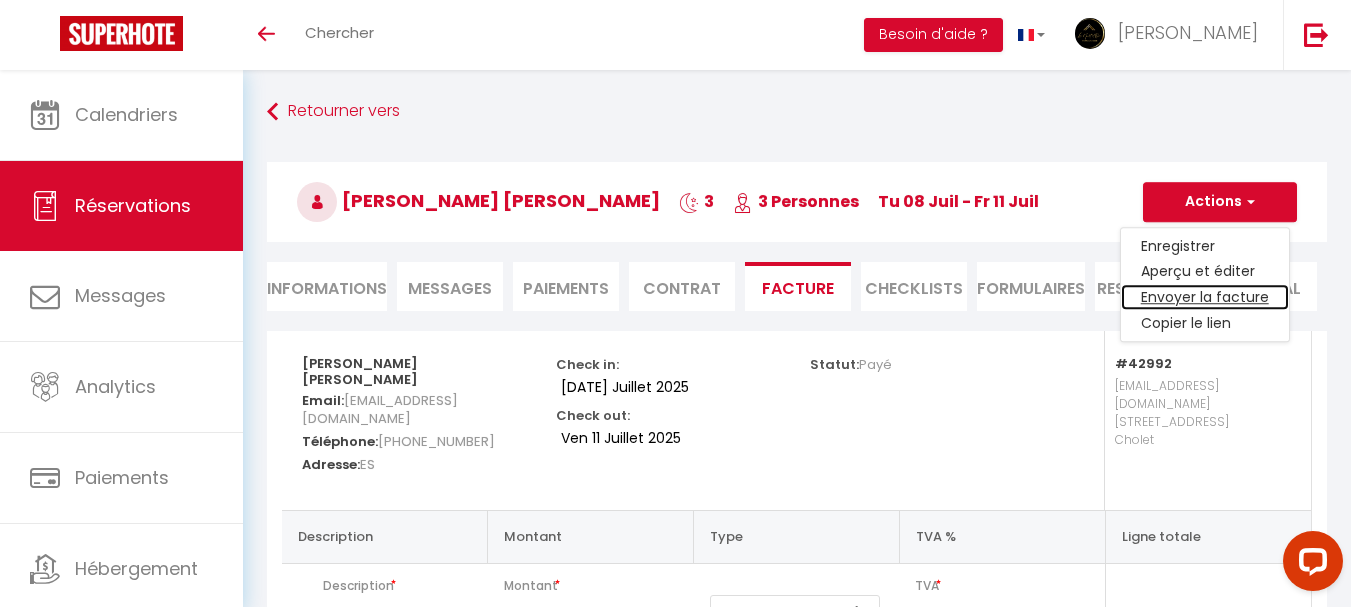 click on "Envoyer la facture" at bounding box center [1205, 298] 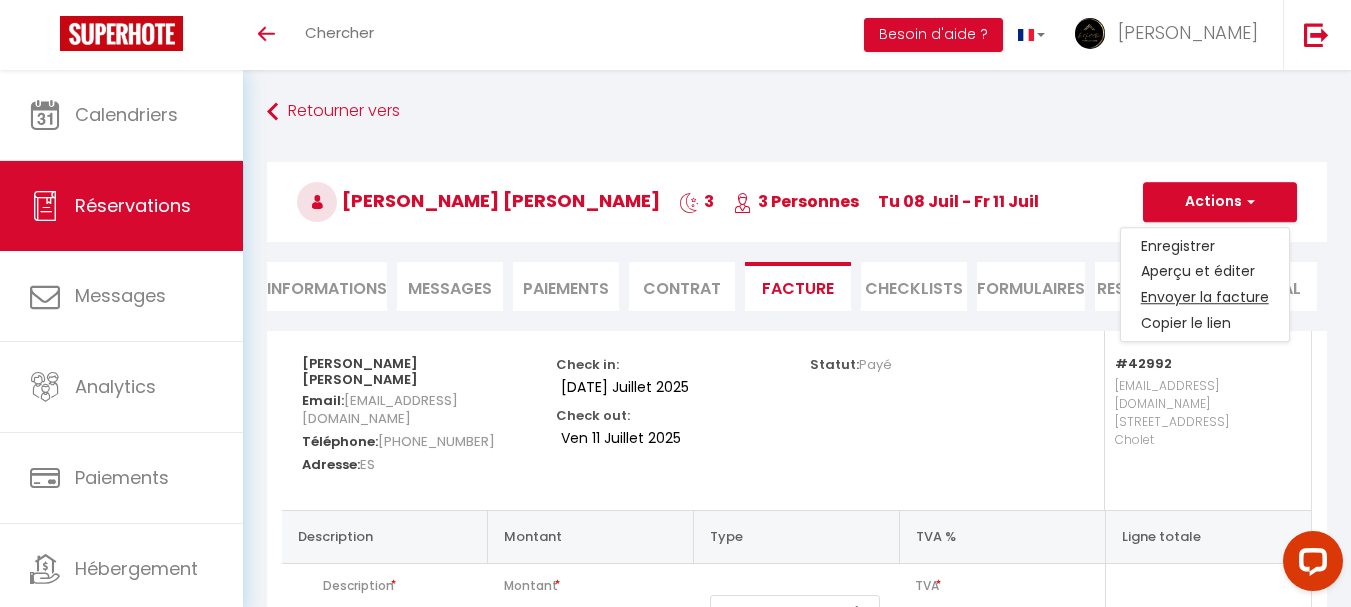 type on "[EMAIL_ADDRESS][DOMAIN_NAME]" 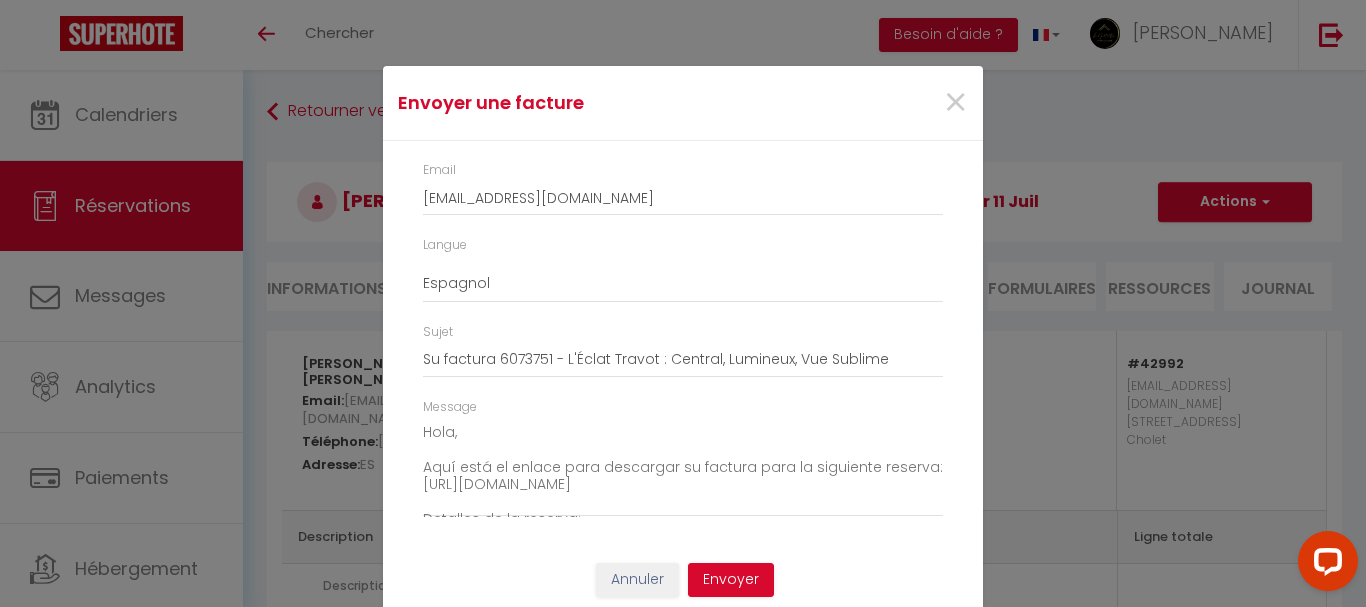 scroll, scrollTop: 42, scrollLeft: 0, axis: vertical 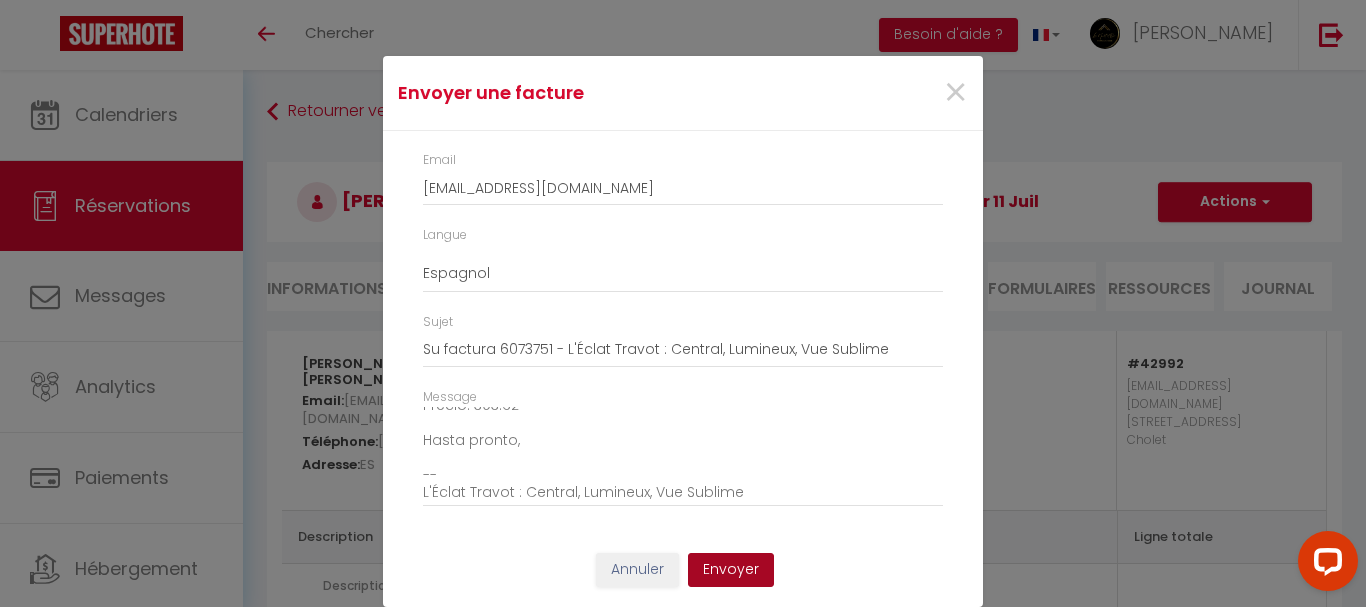 click on "Envoyer" at bounding box center [731, 570] 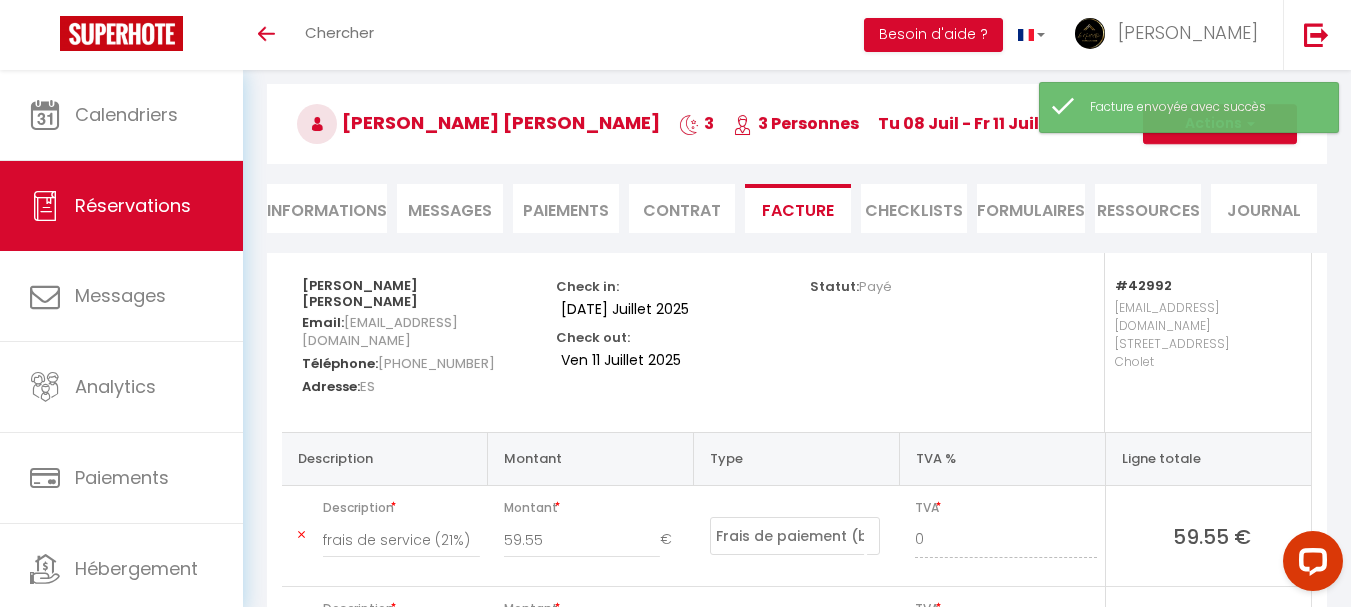 scroll, scrollTop: 100, scrollLeft: 0, axis: vertical 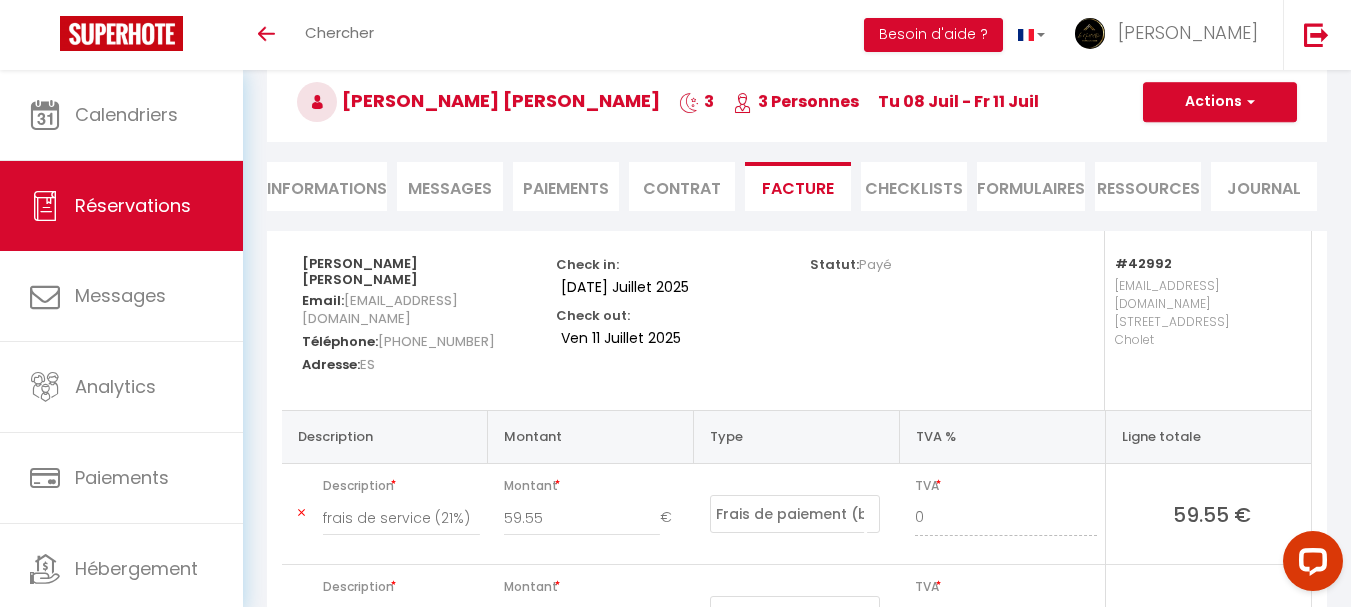 click on "Messages" at bounding box center (450, 188) 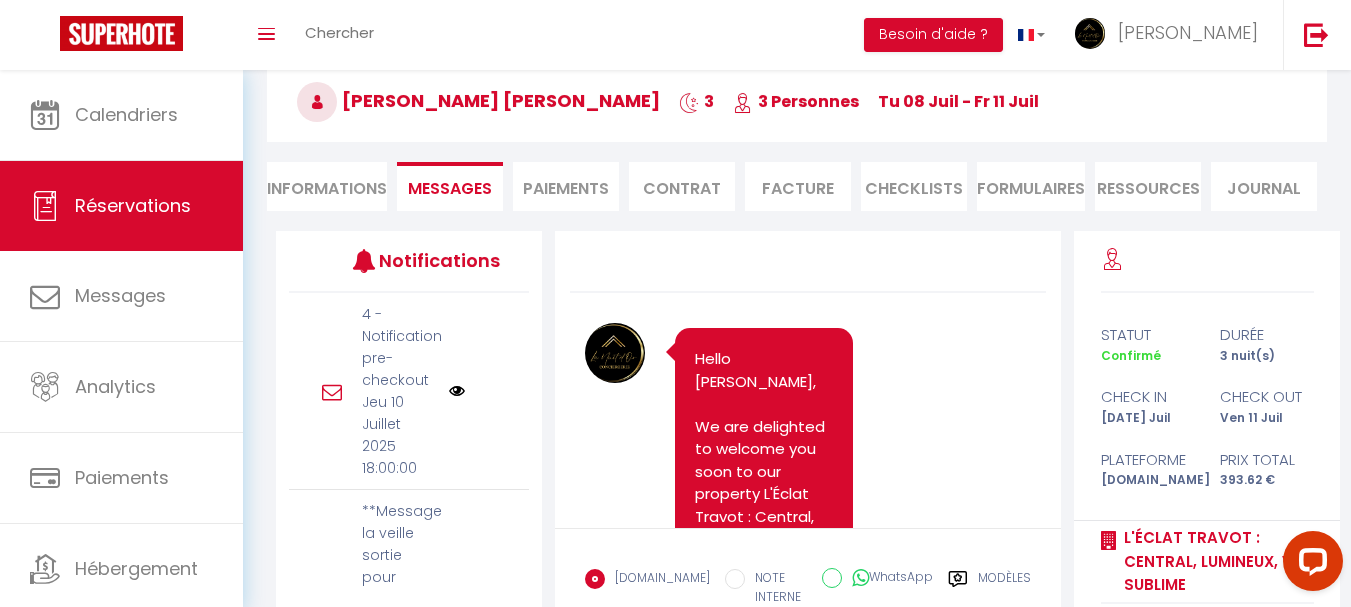 scroll, scrollTop: 9540, scrollLeft: 0, axis: vertical 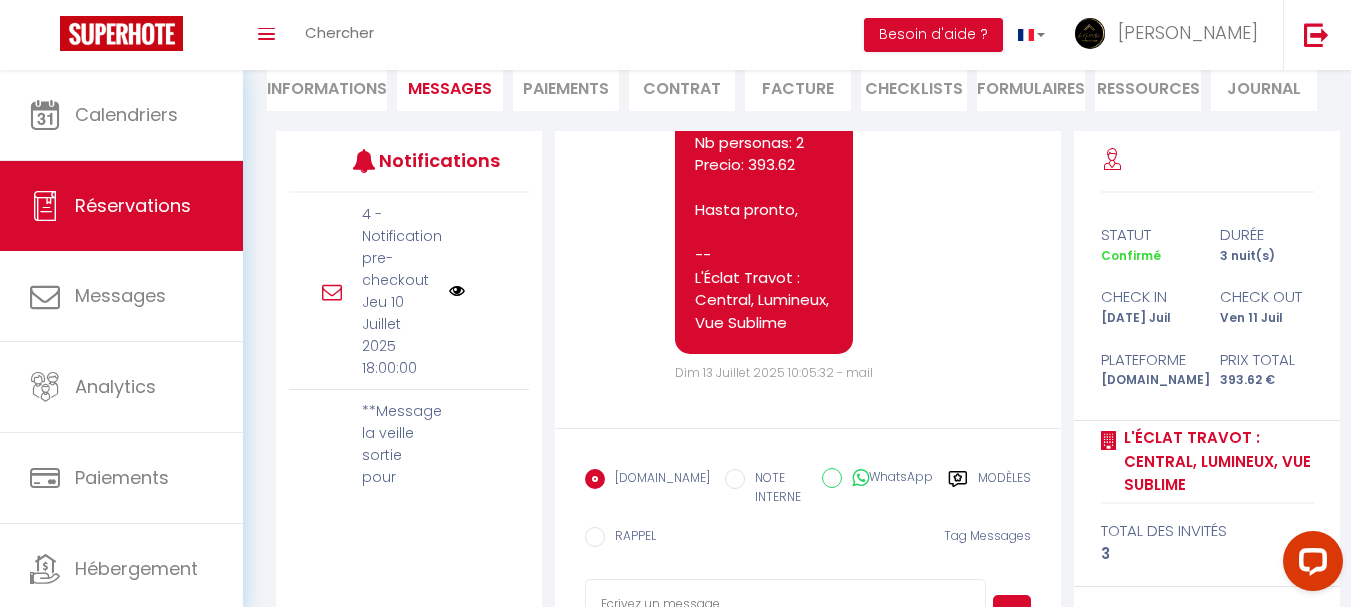 click on "[URL][DOMAIN_NAME]" at bounding box center [754, -161] 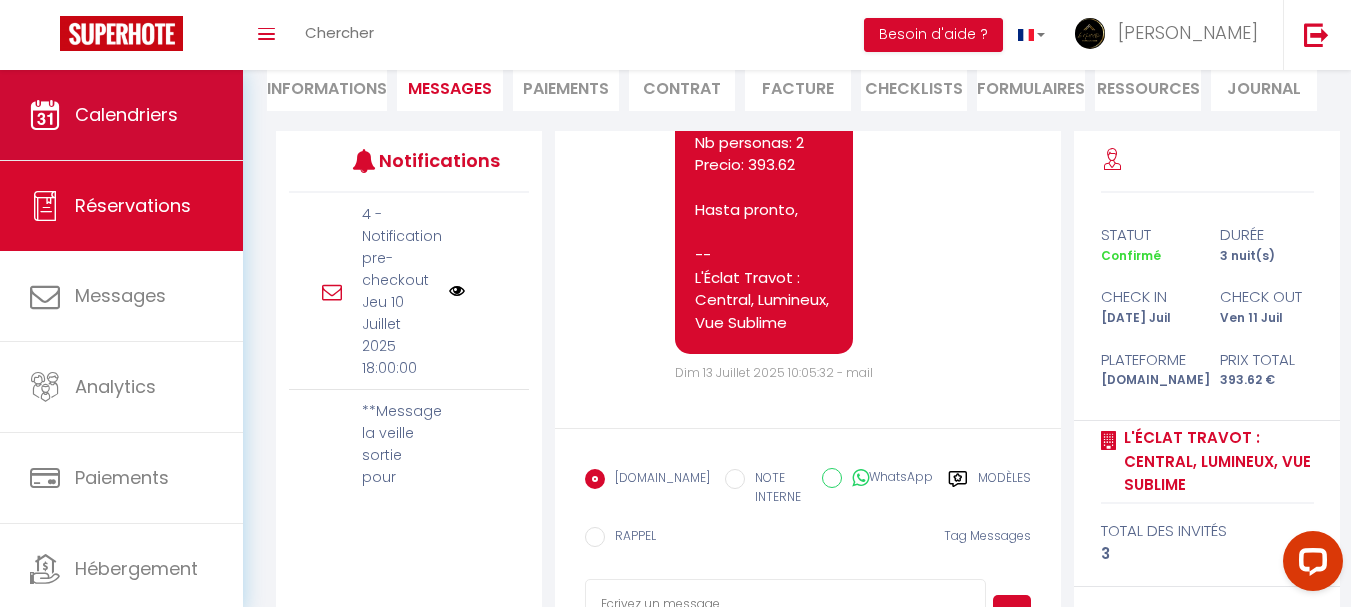 click on "Calendriers" at bounding box center (121, 115) 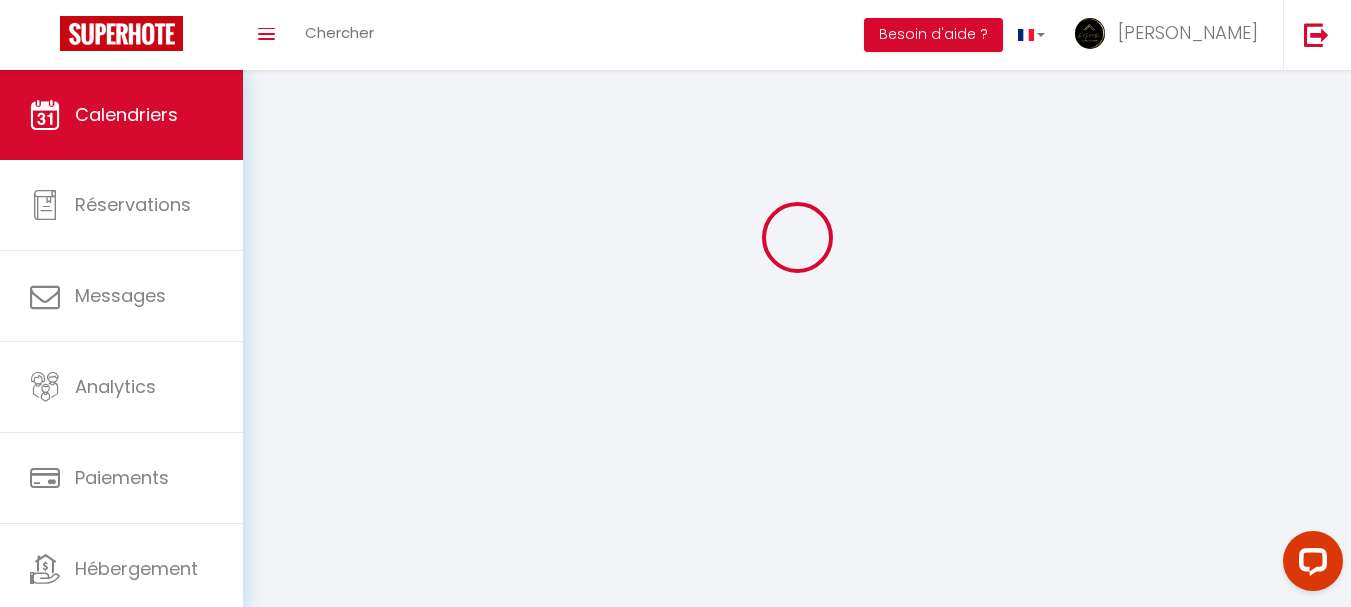 scroll, scrollTop: 0, scrollLeft: 0, axis: both 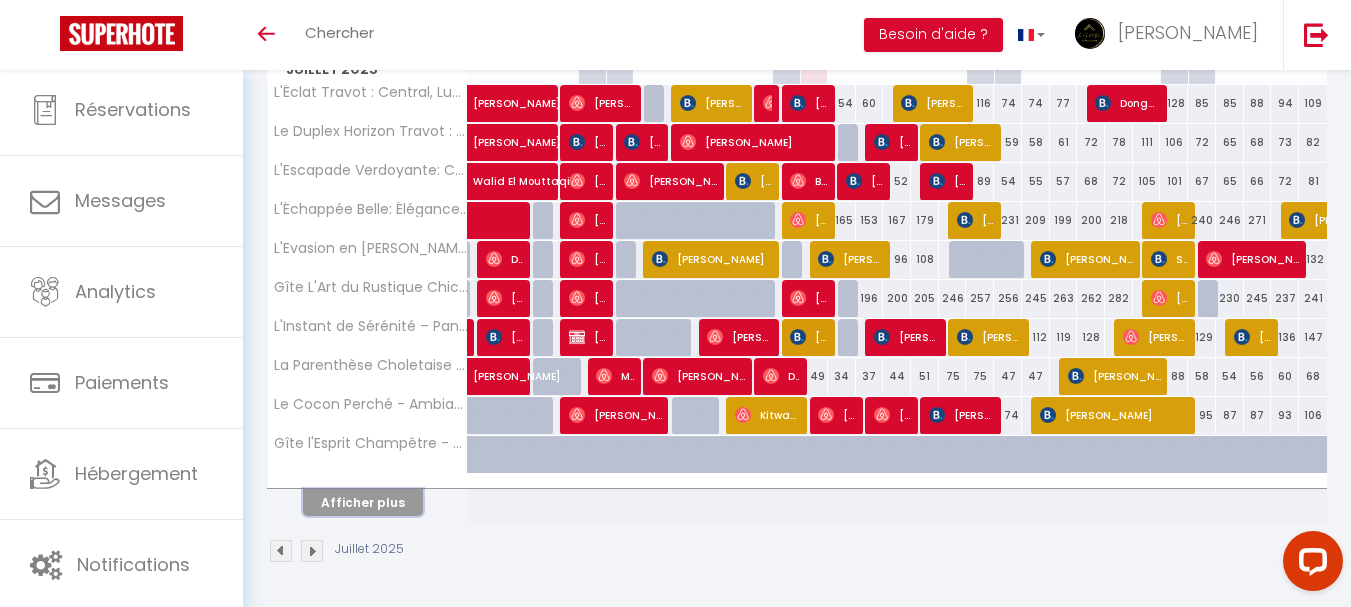 drag, startPoint x: 408, startPoint y: 494, endPoint x: 959, endPoint y: 386, distance: 561.4846 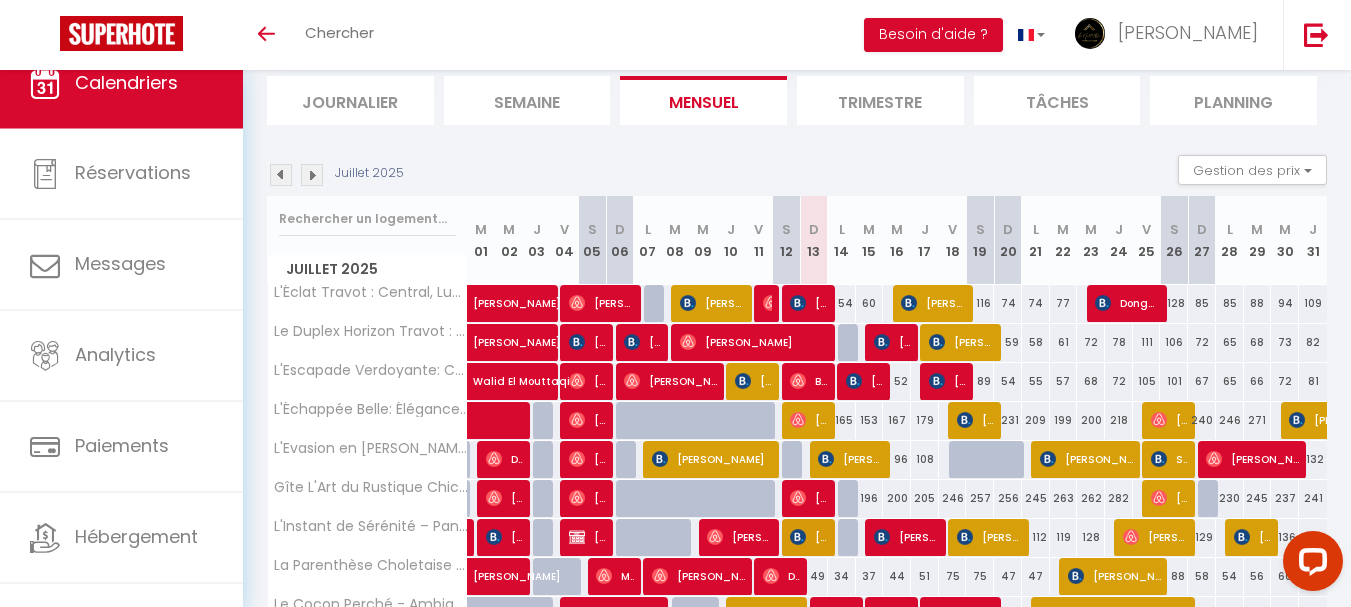 scroll, scrollTop: 232, scrollLeft: 0, axis: vertical 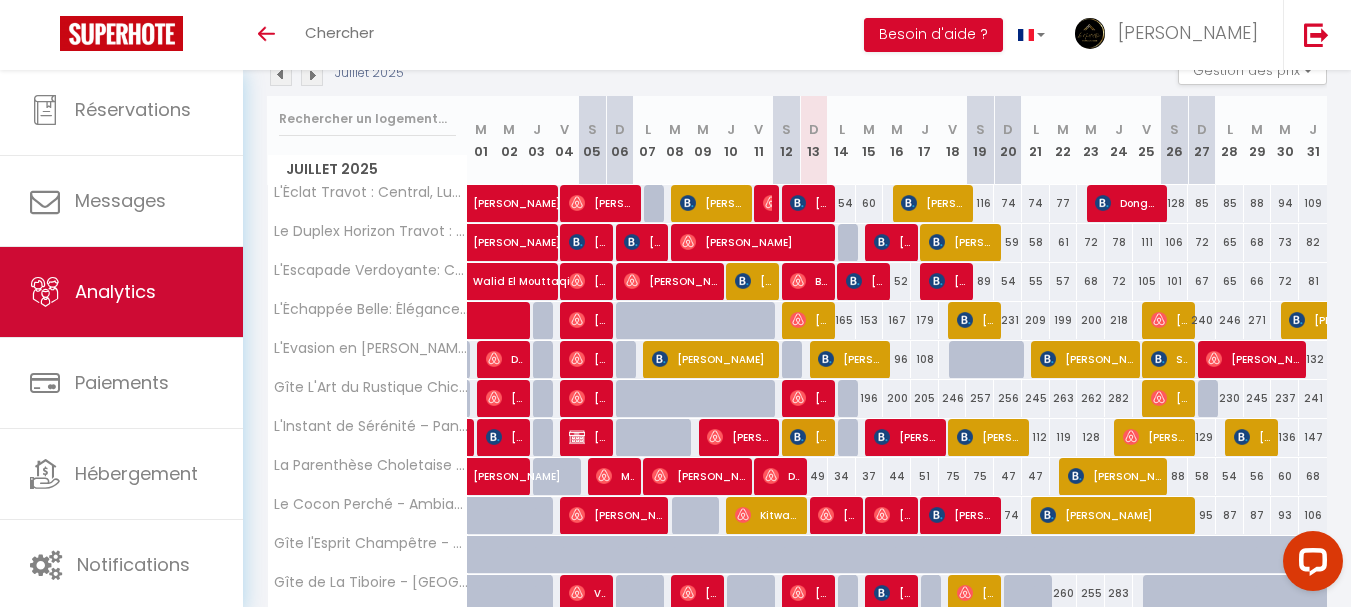 click on "Analytics" at bounding box center [115, 291] 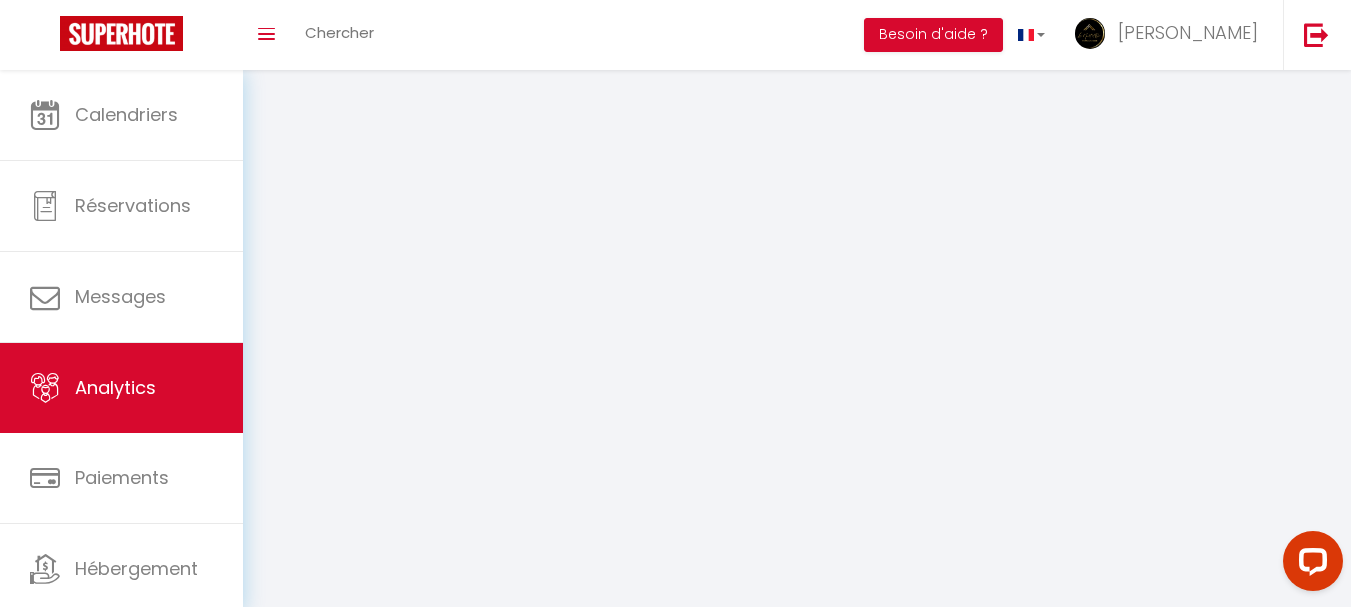 scroll, scrollTop: 0, scrollLeft: 0, axis: both 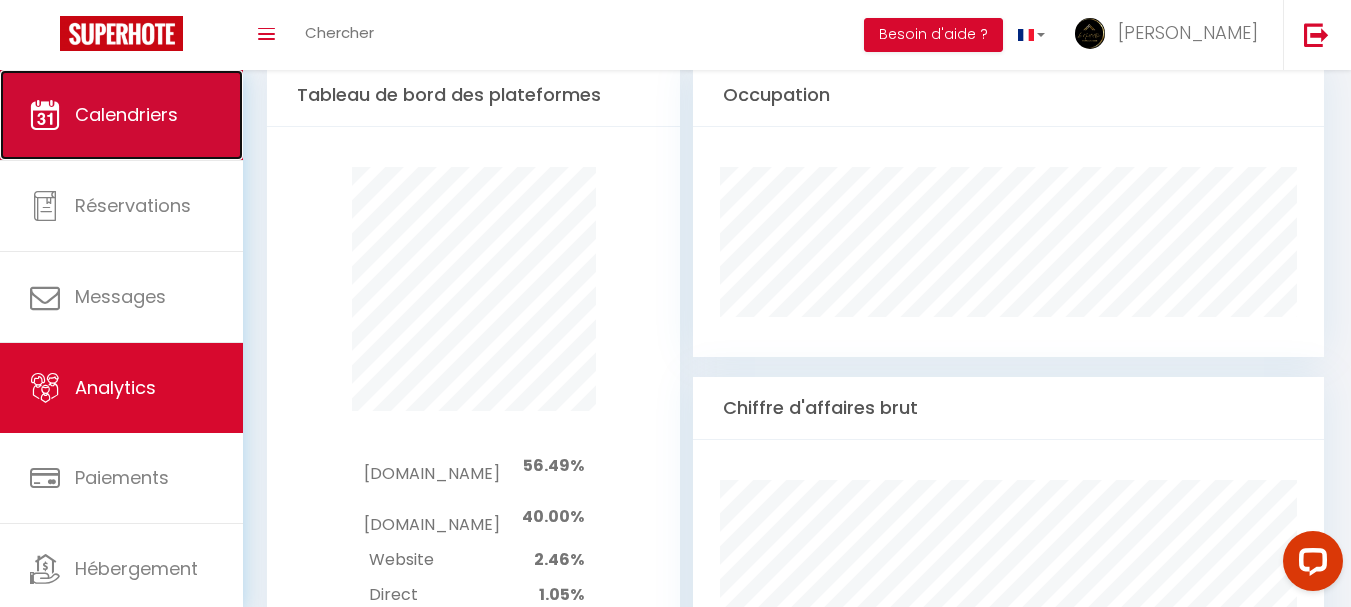 click on "Calendriers" at bounding box center [121, 115] 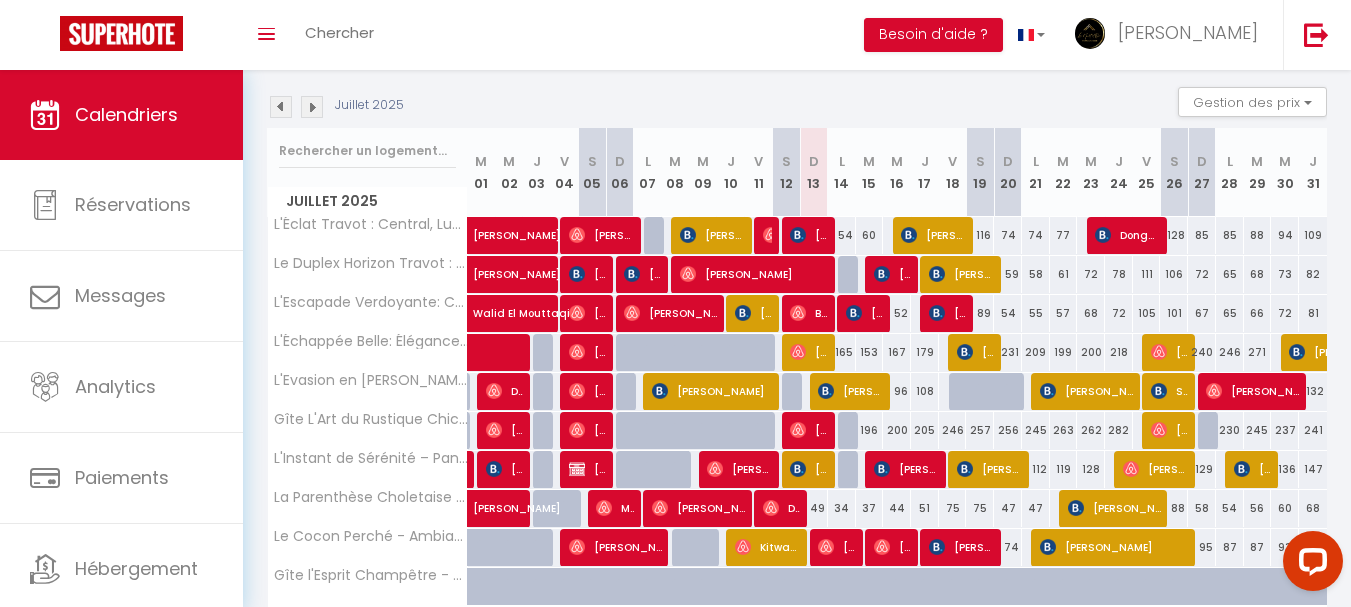 scroll, scrollTop: 300, scrollLeft: 0, axis: vertical 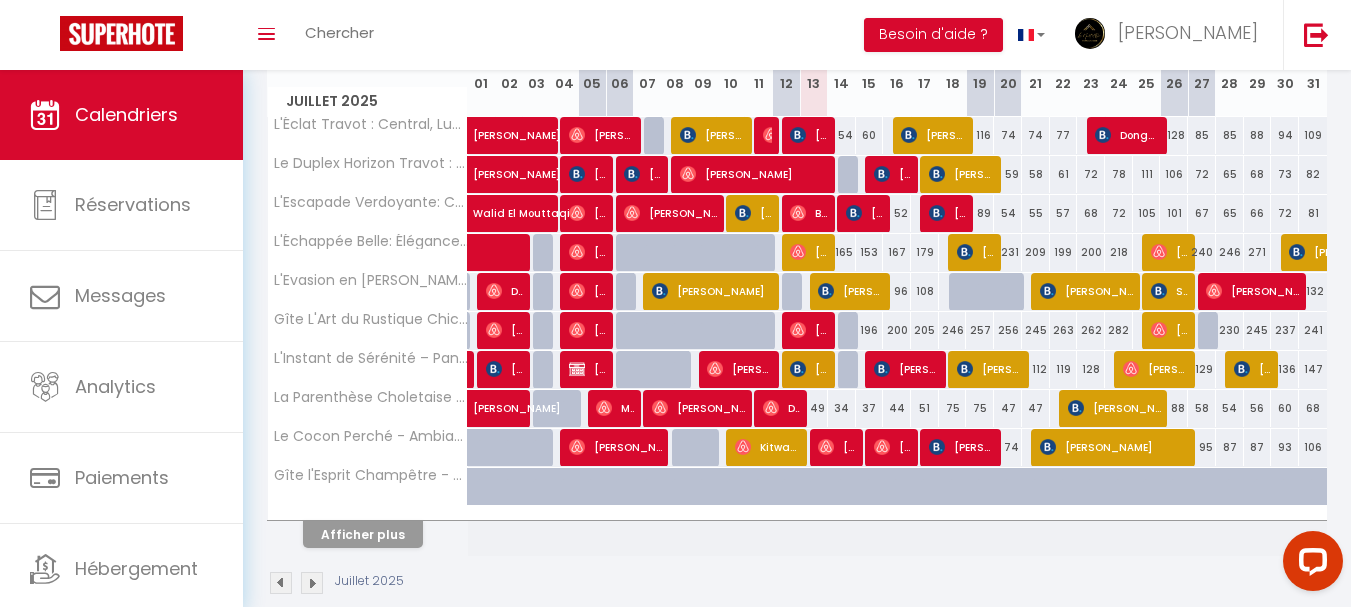 click on "Afficher plus" at bounding box center [368, 531] 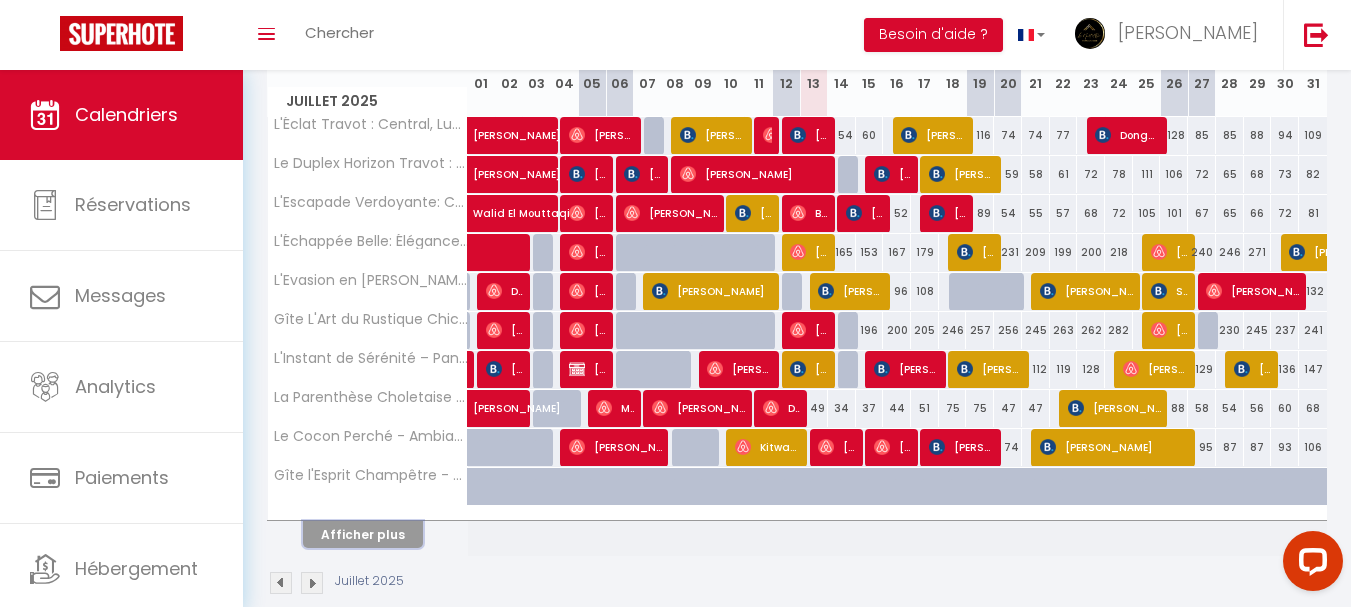 click on "Afficher plus" at bounding box center (363, 534) 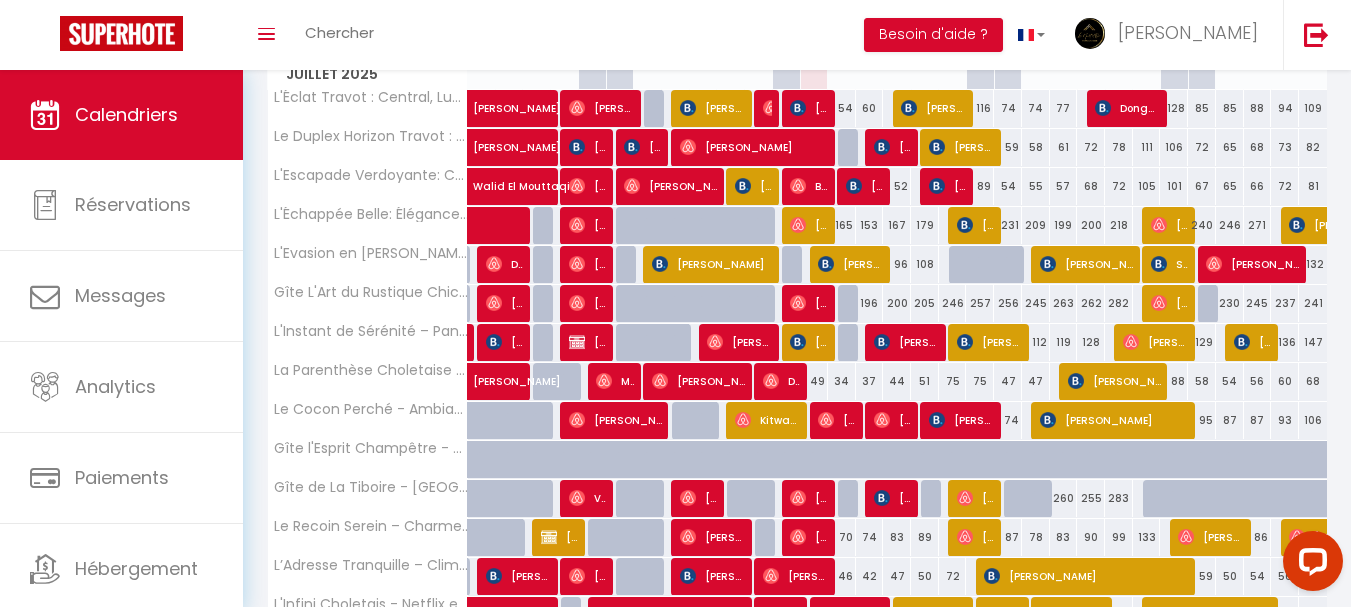 scroll, scrollTop: 295, scrollLeft: 0, axis: vertical 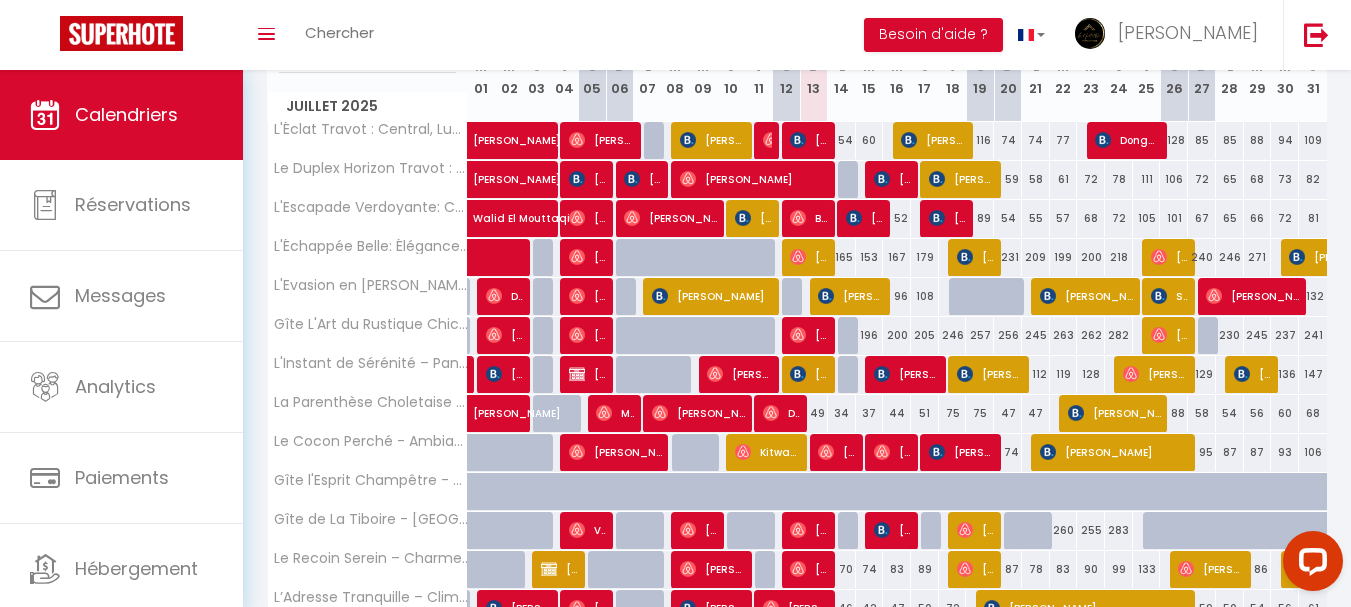 click at bounding box center [1046, 542] 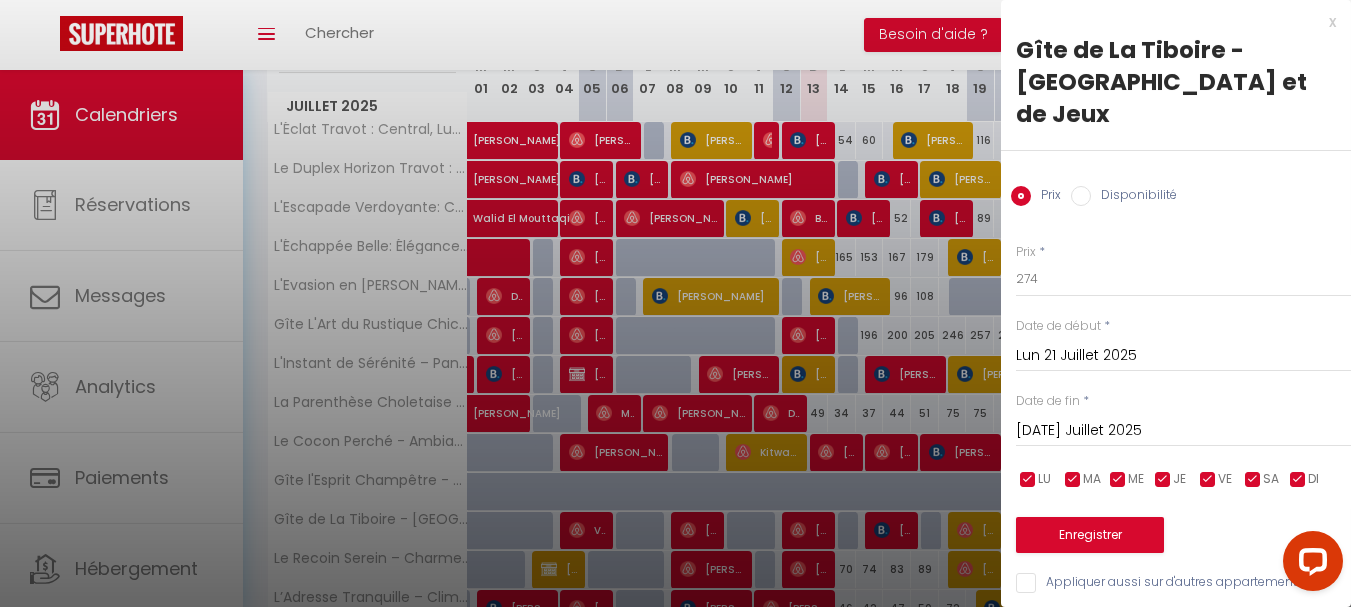 click on "Disponibilité" at bounding box center [1081, 196] 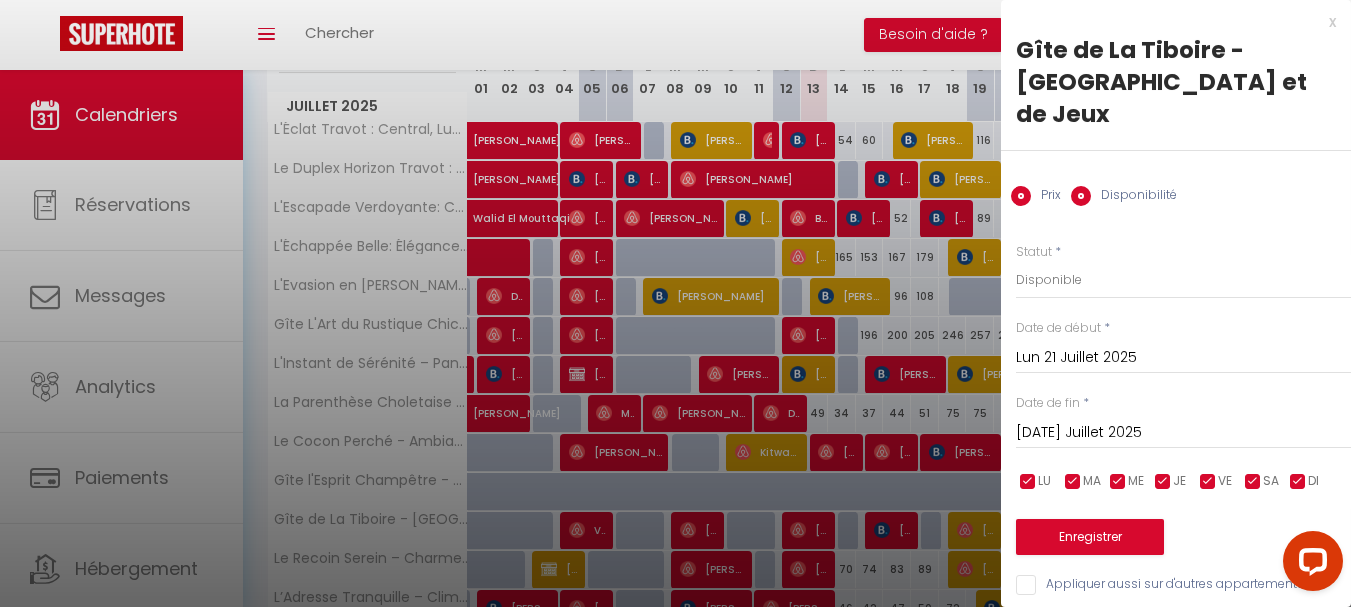 radio on "false" 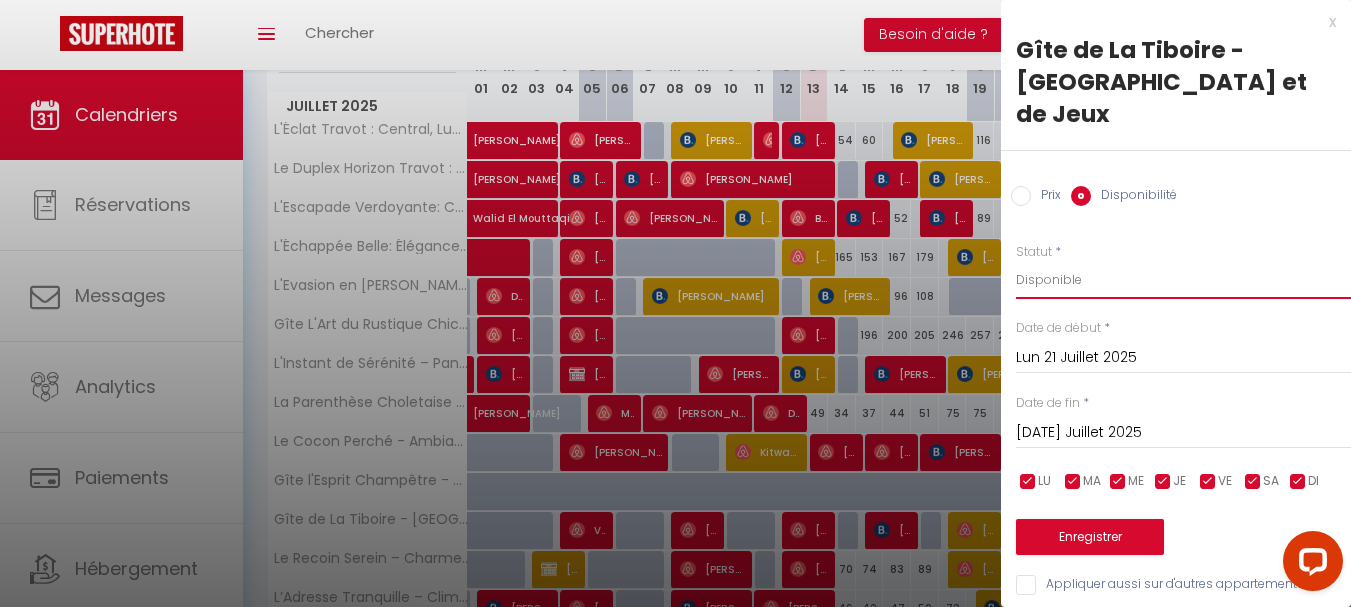click on "Disponible
Indisponible" at bounding box center [1183, 280] 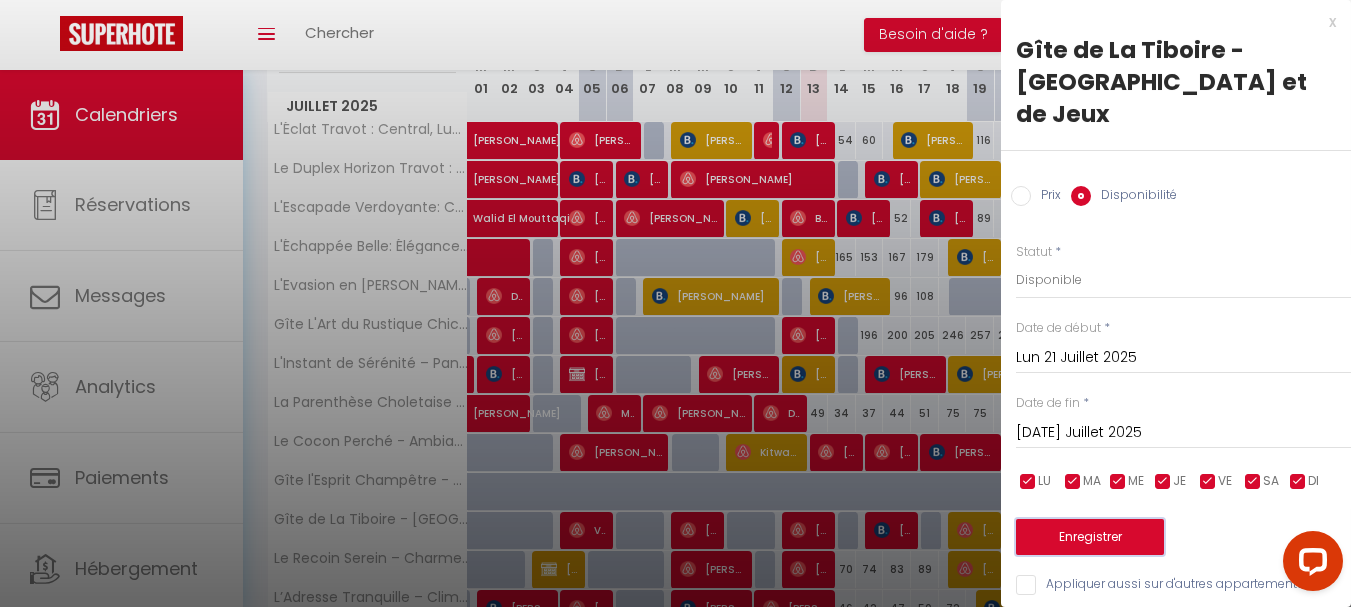 click on "Enregistrer" at bounding box center (1090, 537) 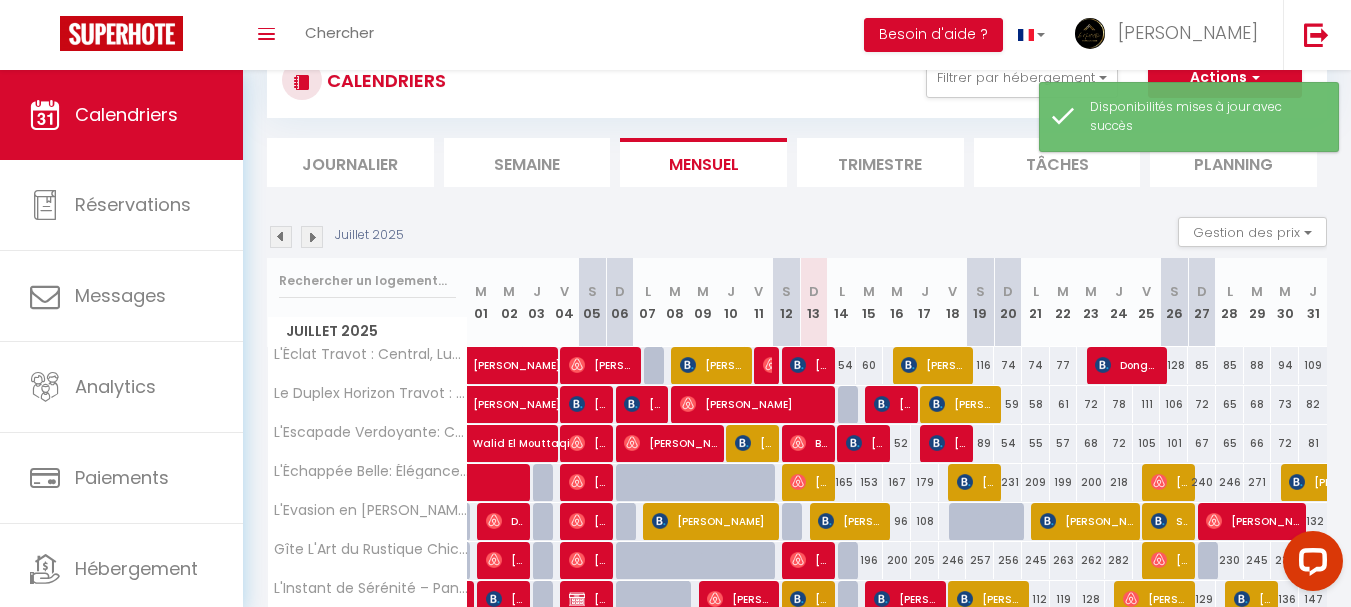 scroll, scrollTop: 295, scrollLeft: 0, axis: vertical 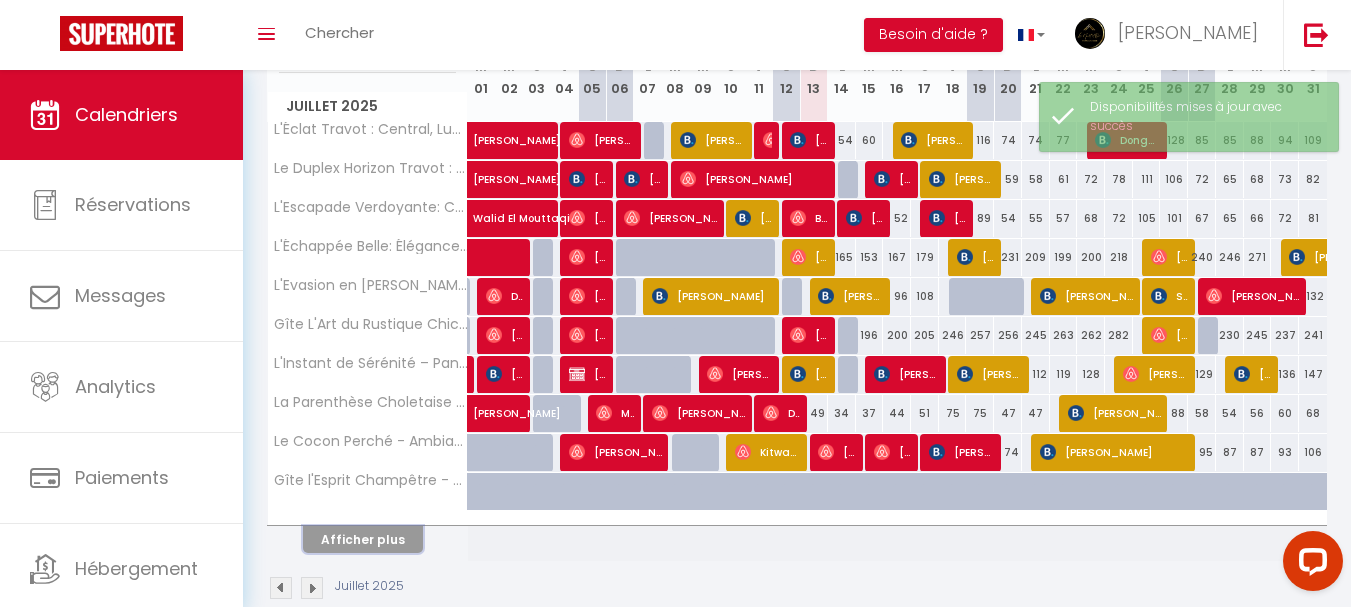 click on "Afficher plus" at bounding box center [363, 539] 